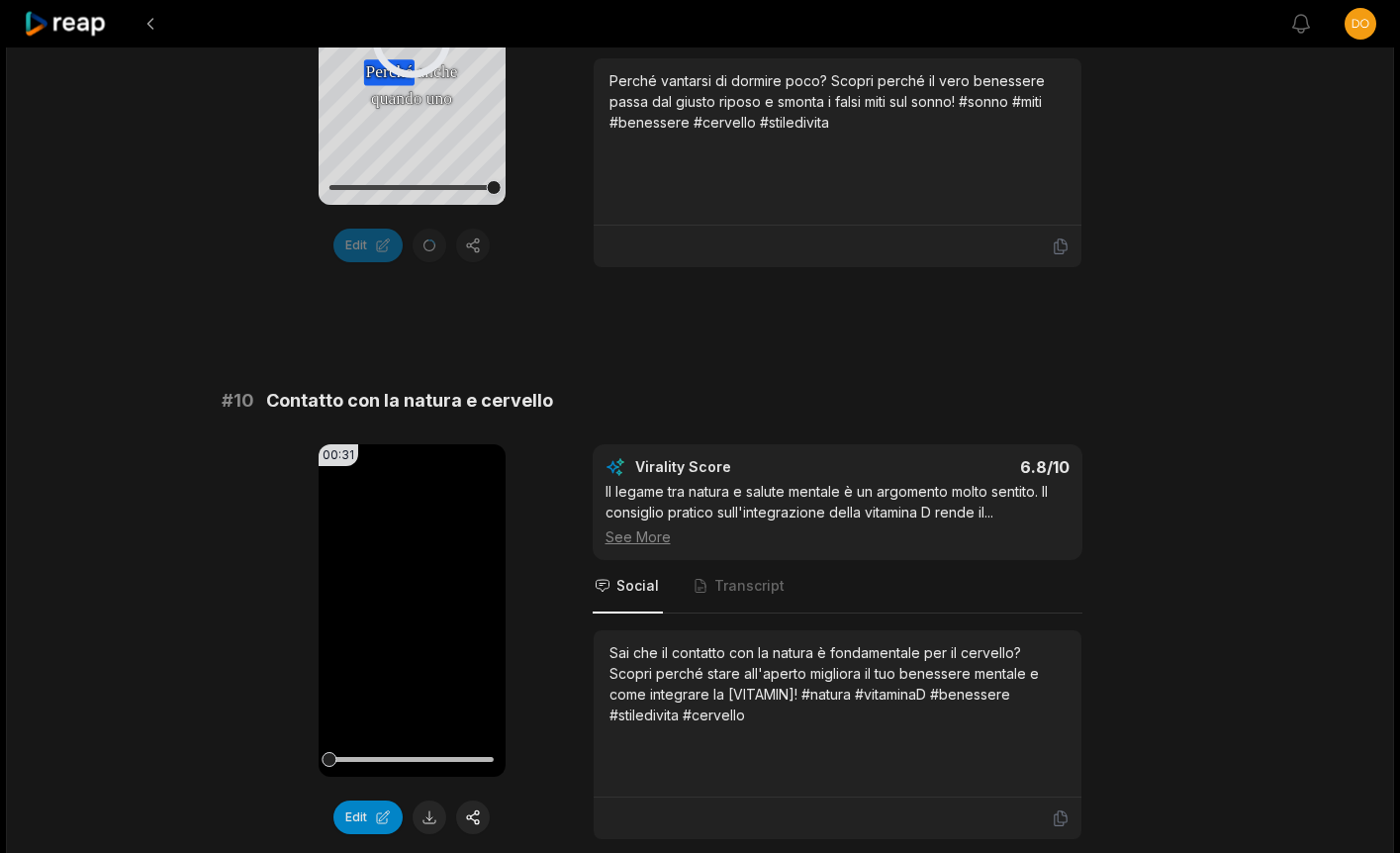 scroll, scrollTop: 4970, scrollLeft: 0, axis: vertical 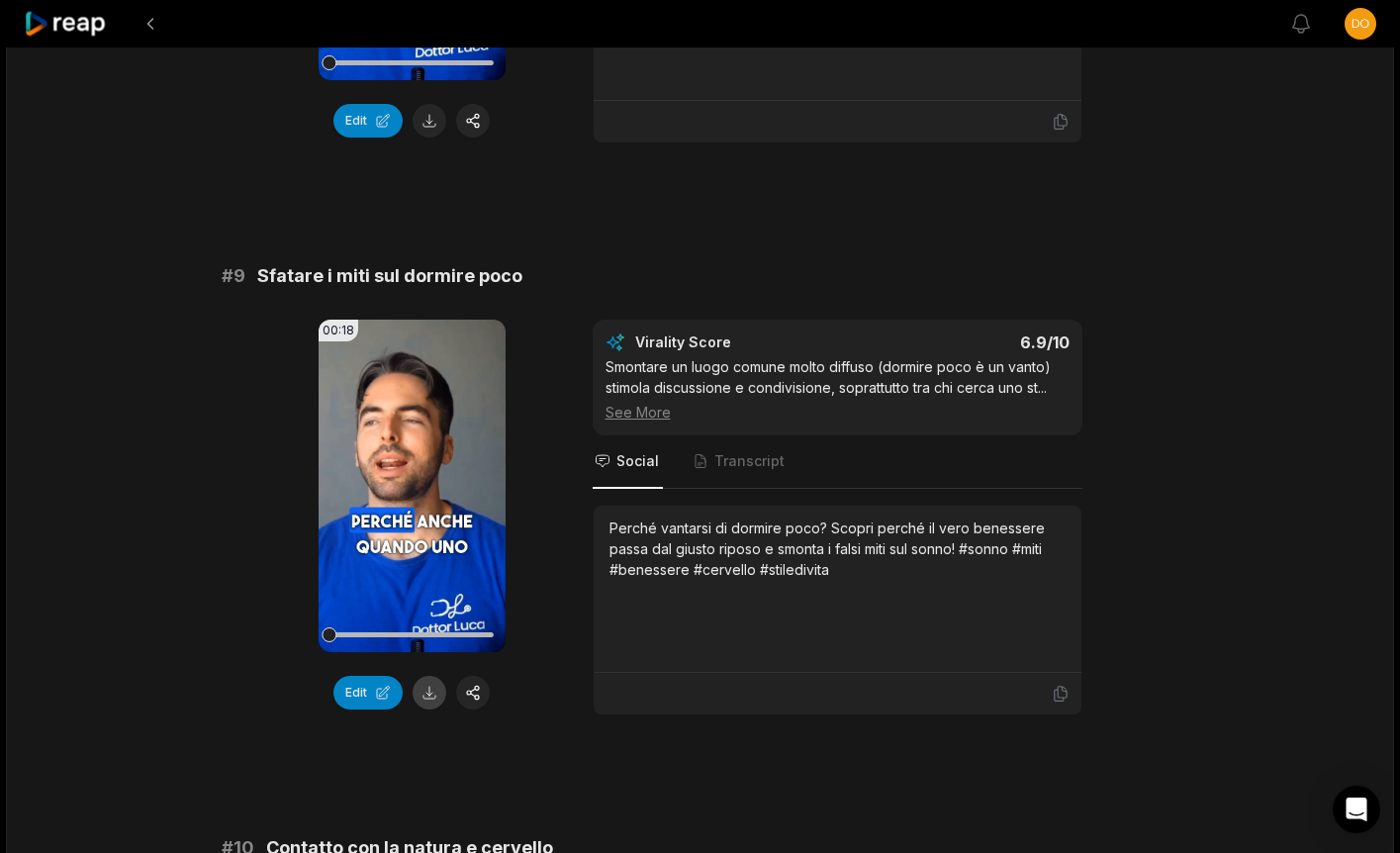click at bounding box center (429, 693) 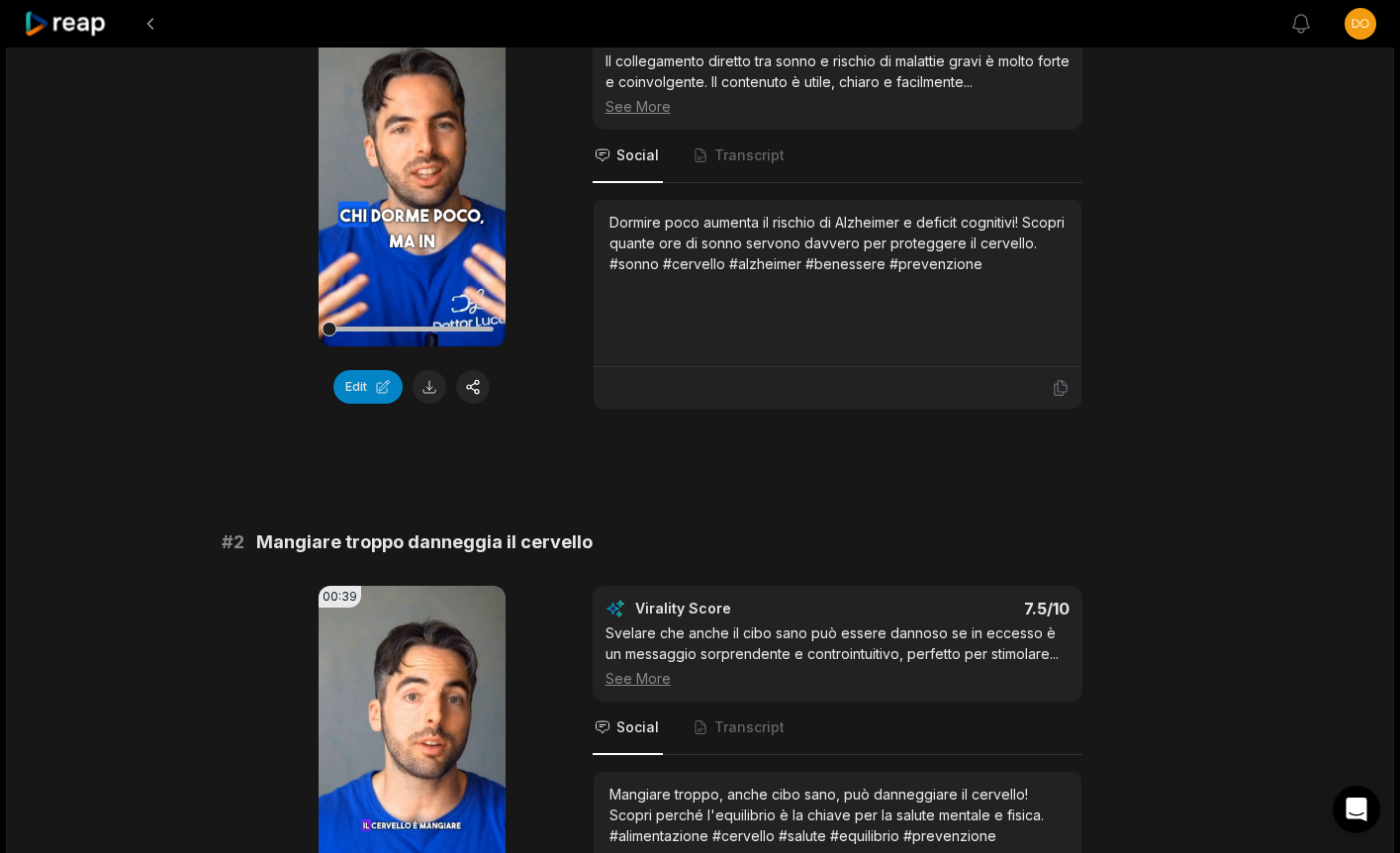 scroll, scrollTop: 0, scrollLeft: 0, axis: both 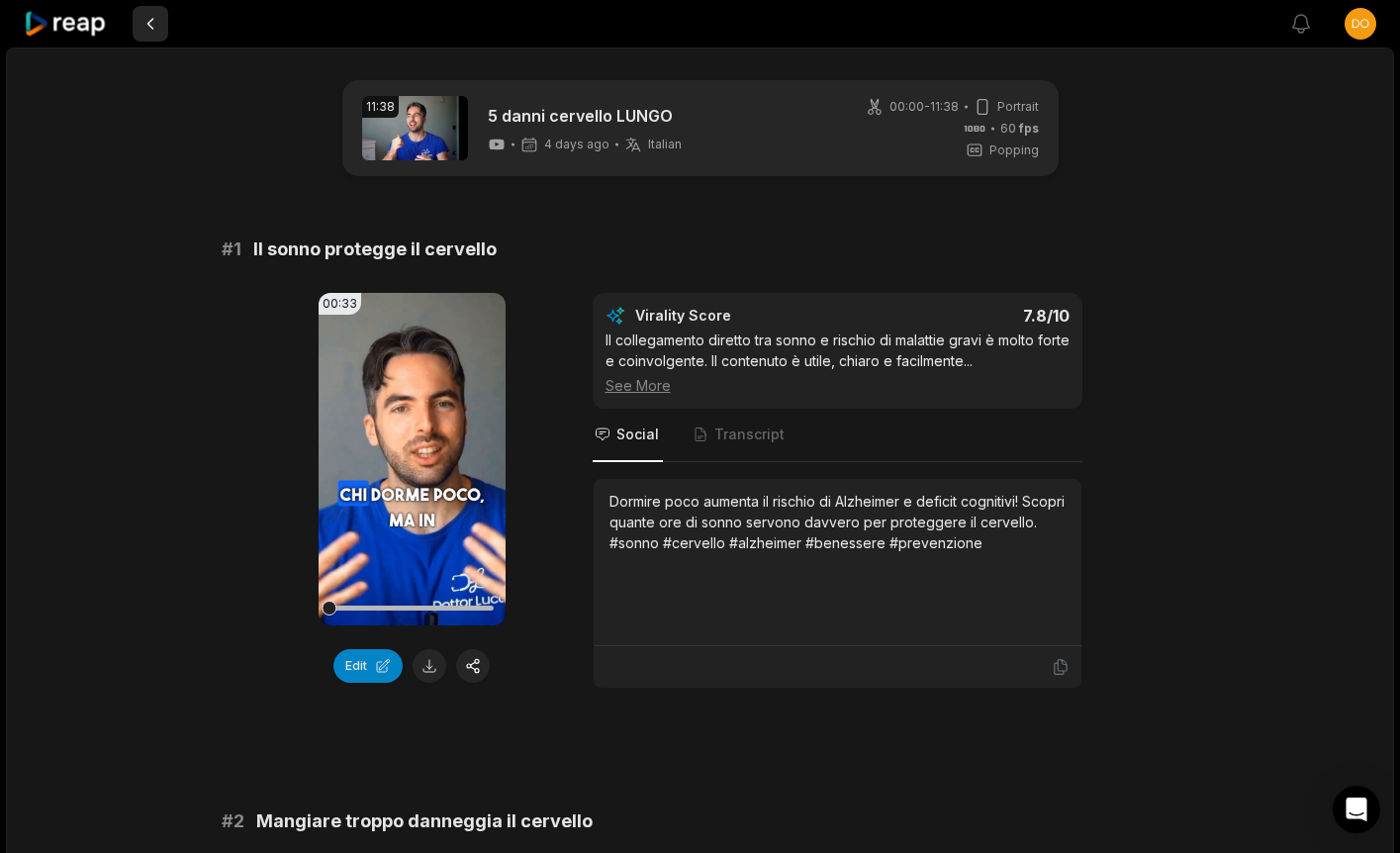 click at bounding box center (150, 24) 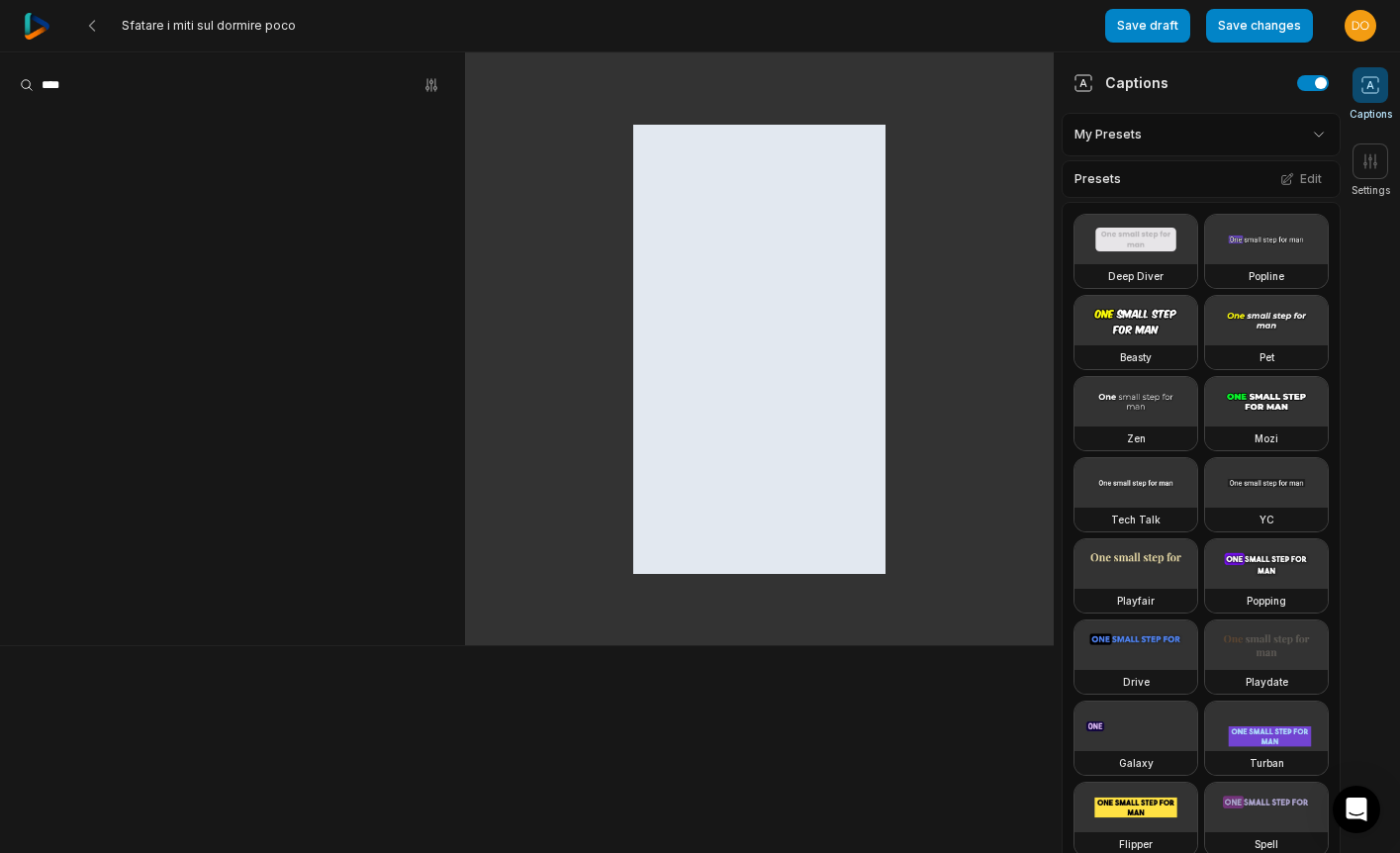 click at bounding box center [37, 26] 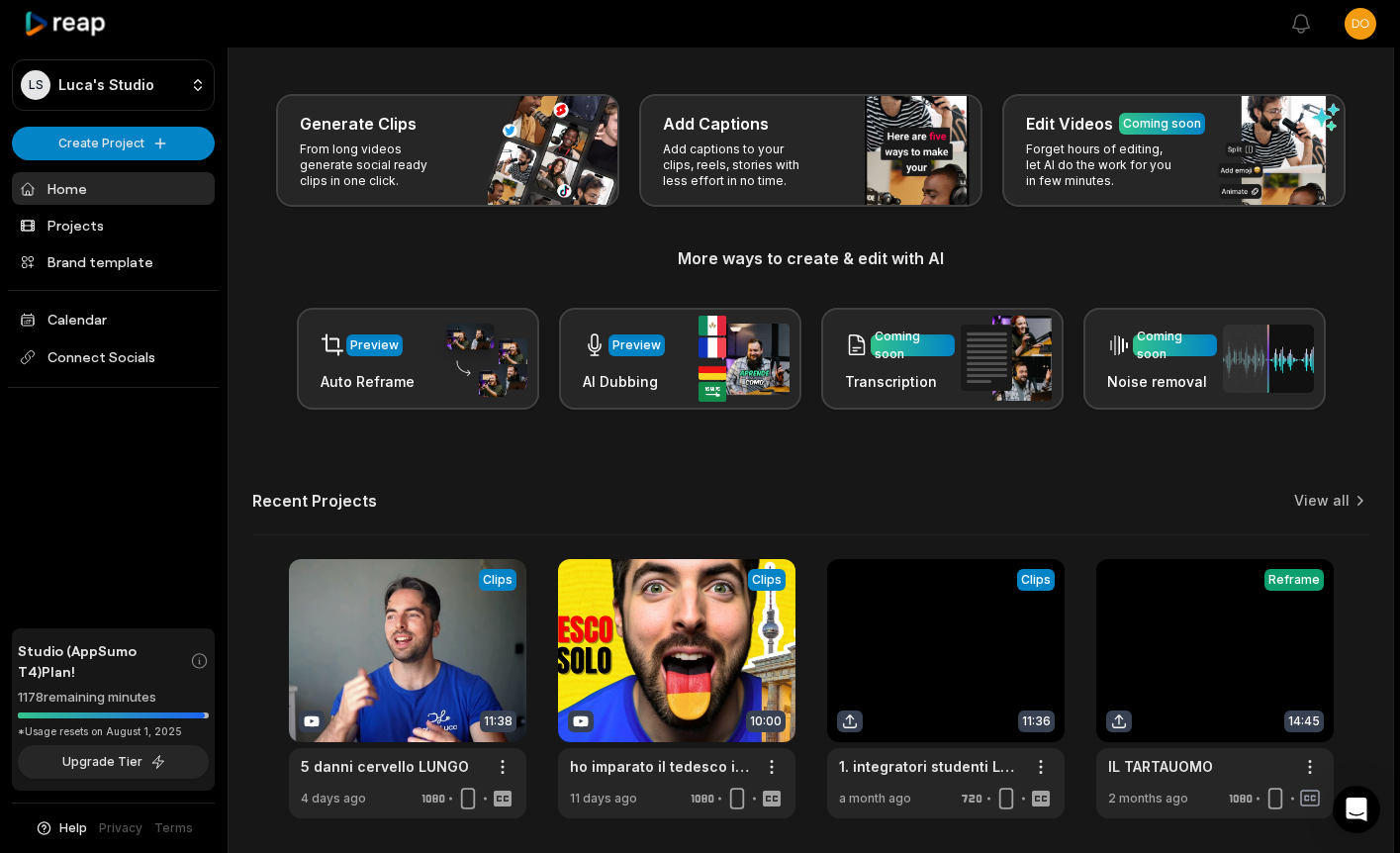scroll, scrollTop: 135, scrollLeft: 0, axis: vertical 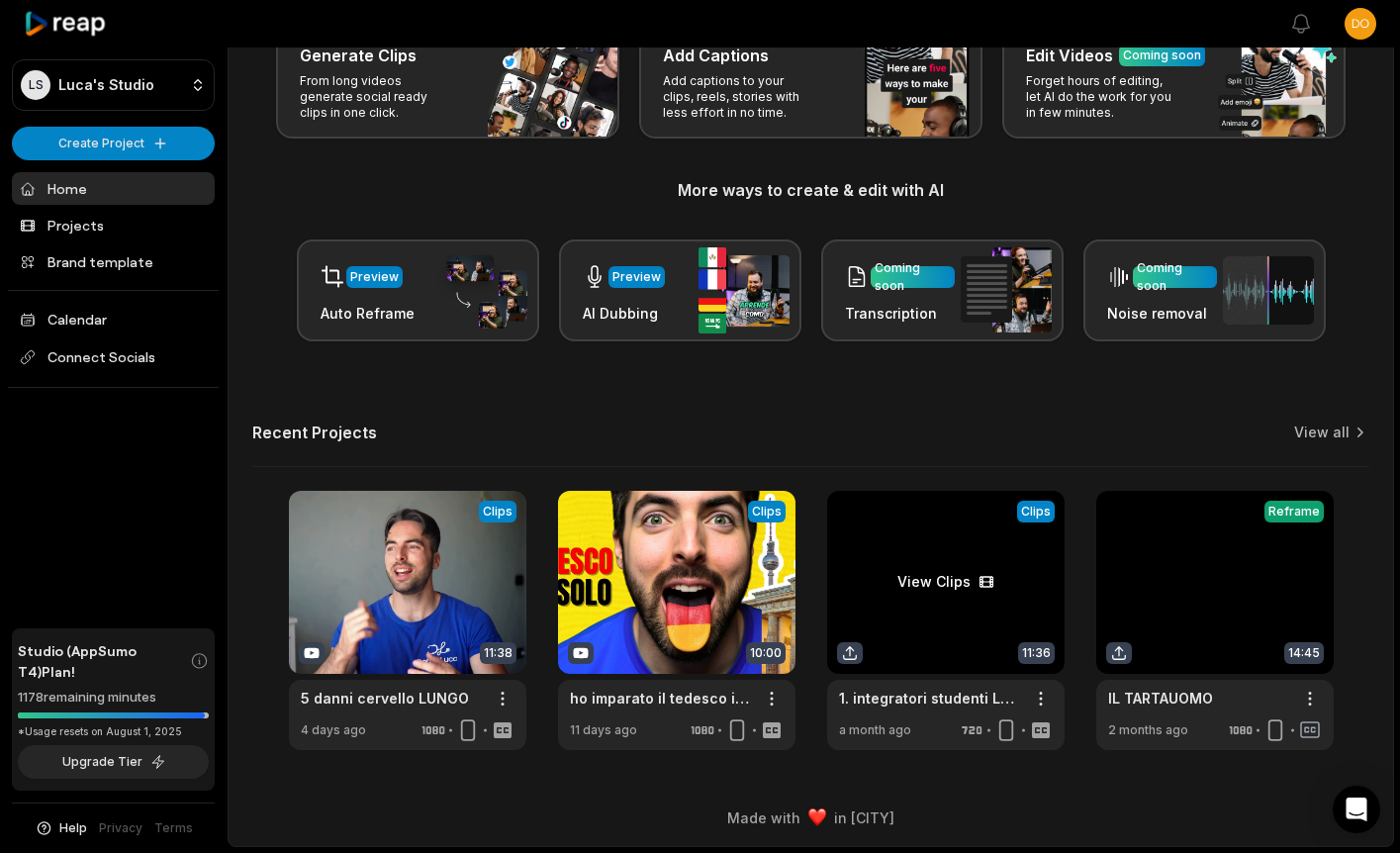 click at bounding box center (946, 620) 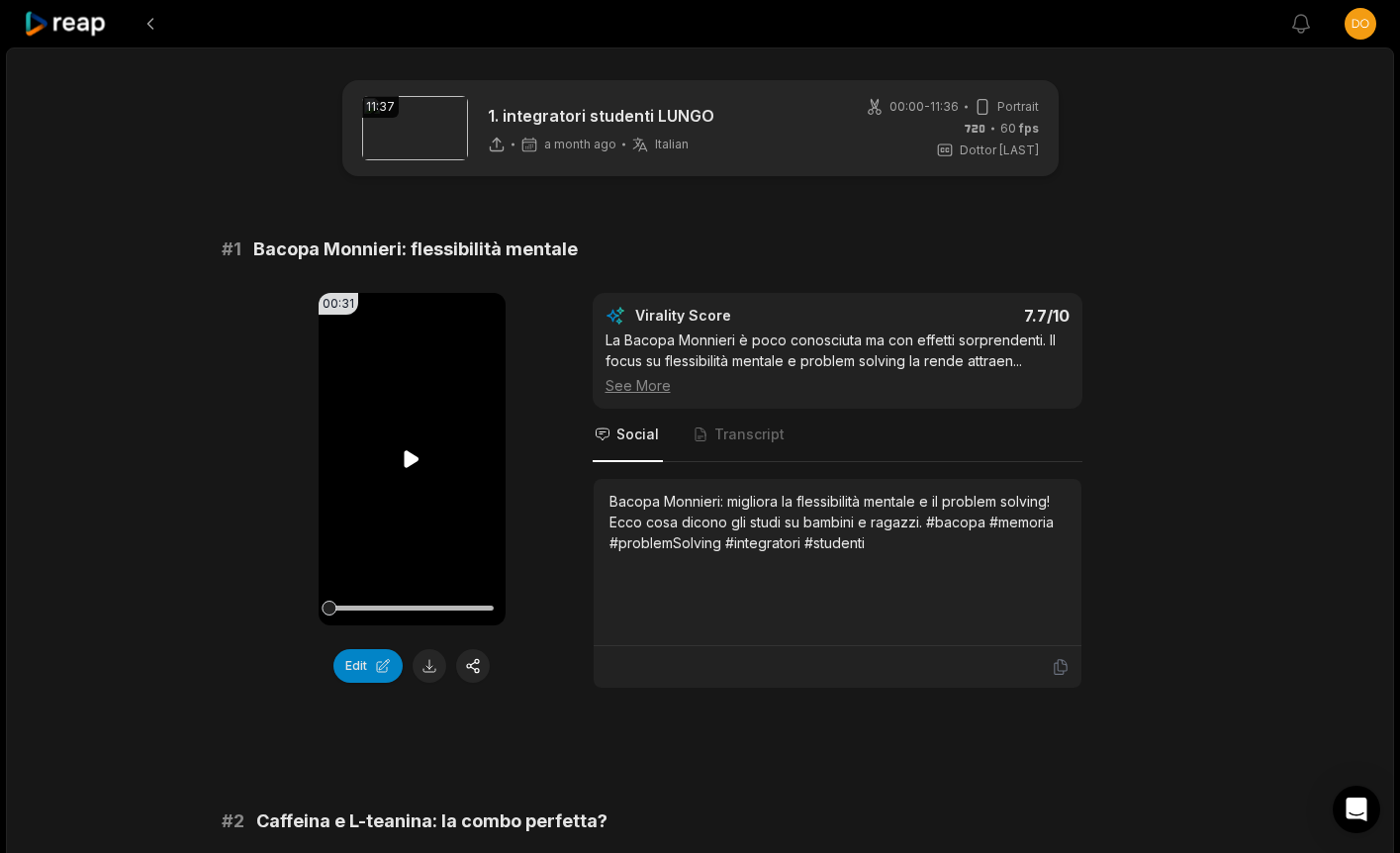 click 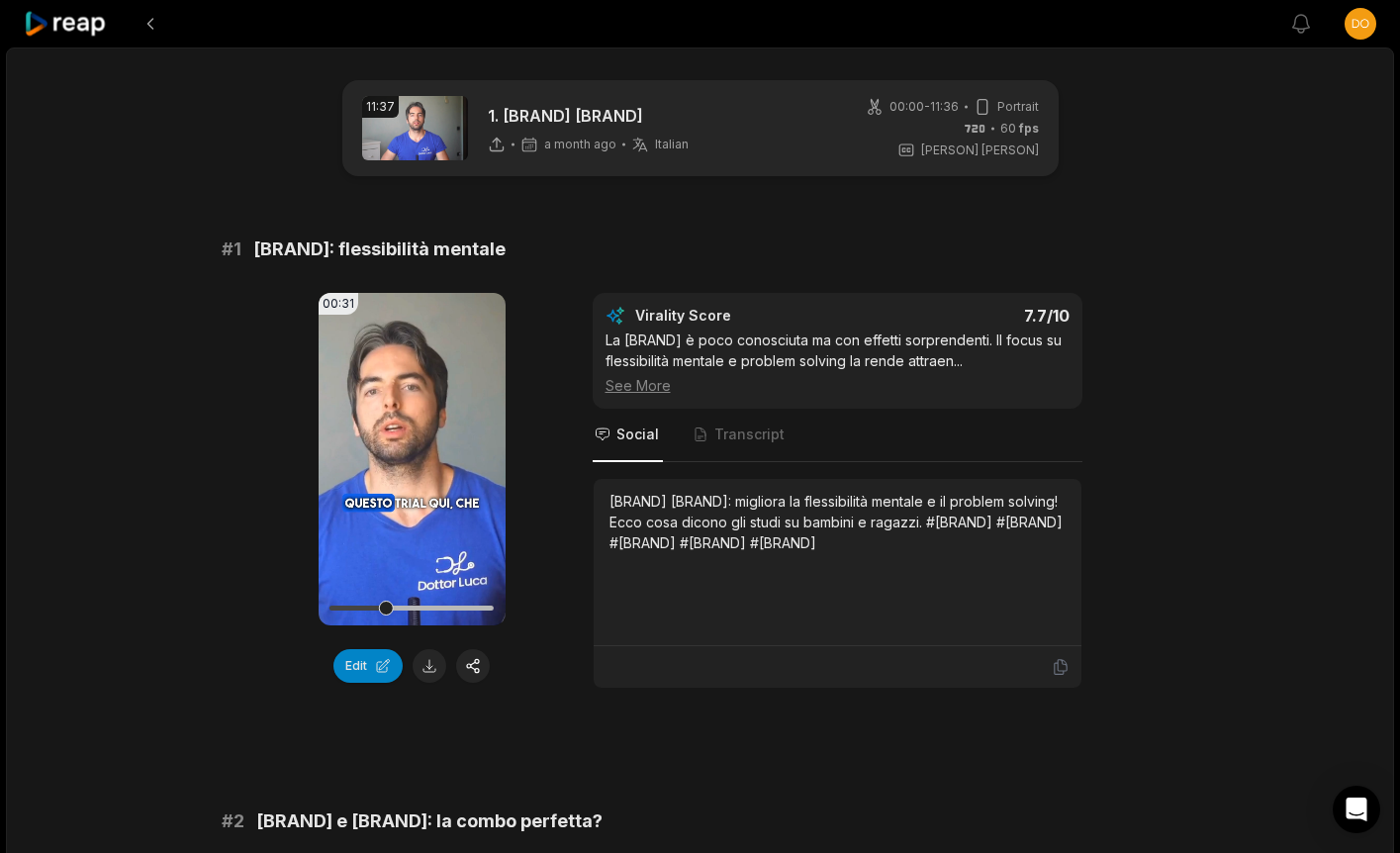 scroll, scrollTop: 0, scrollLeft: 0, axis: both 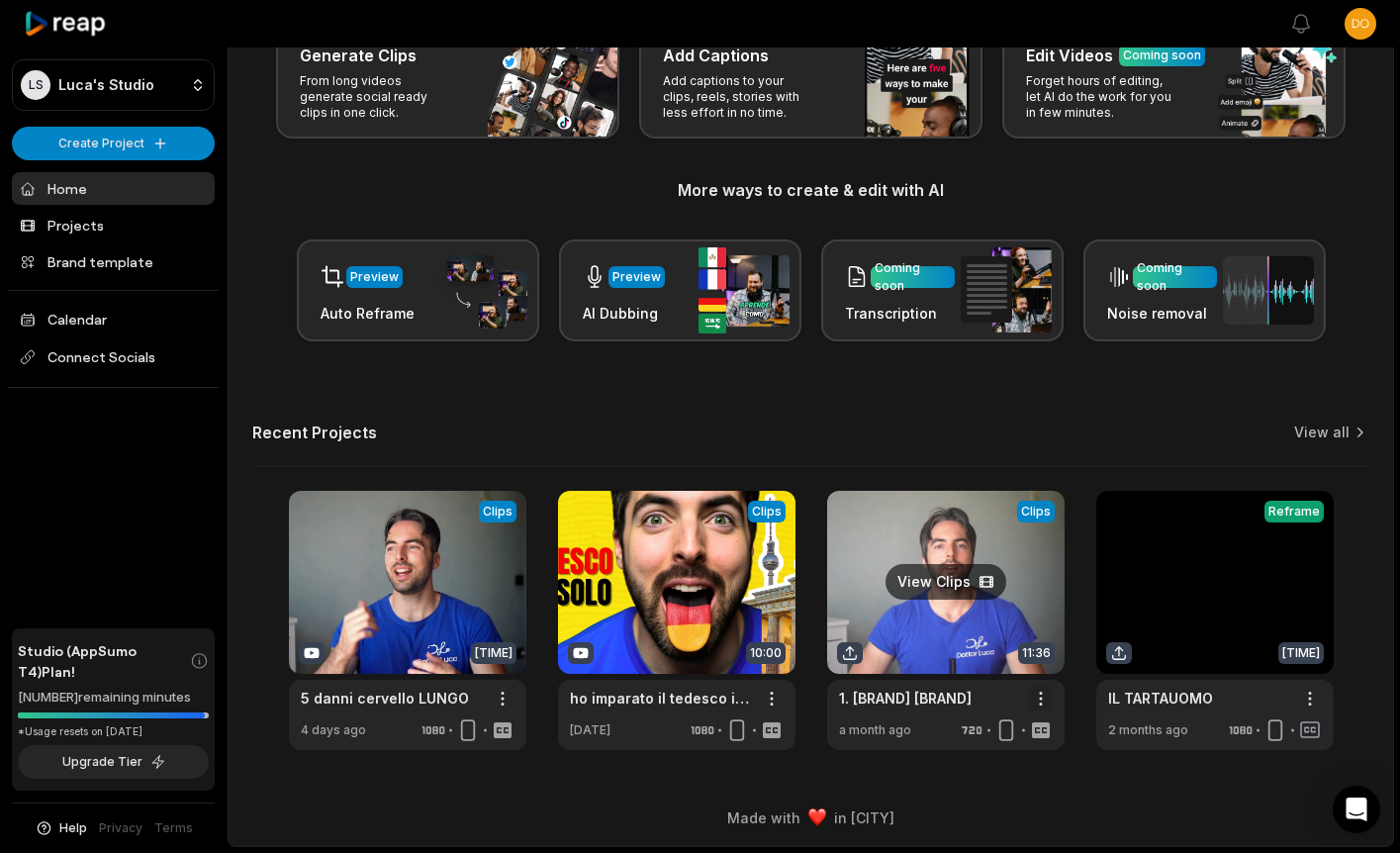 click on "[BRAND] [BRAND] Create Project Home Projects Brand template Calendar Connect Socials Studio (AppSumo T4) Plan! [NUMBER] remaining minutes *Usage resets on [DATE] Upgrade Tier Help Privacy Terms Open sidebar View notifications Open user menu Let's Get Started! Generate Clips From long videos generate social ready clips in one click. Add Captions Add captions to your clips, reels, stories with less effort in no time. Edit Videos Coming soon Forget hours of editing, let AI do the work for you in few minutes. More ways to create & edit with AI Preview Auto Reframe Preview AI Dubbing Coming soon Transcription Coming soon Noise removal Recent Projects View all View Clips Clips [TIME] [TEXT] LUNGO Open options [DATE] View Clips Clips [TIME] ho imparato il tedesco in 6 mesi Open options [DATE] View Clips Clips [TIME] 1. [BRAND] [BRAND] LUNGO Open options [DATE] View Clips Reframe [TIME] IL TARTAUOMO Open options [DATE] Made with in [CITY]" at bounding box center [700, 292] 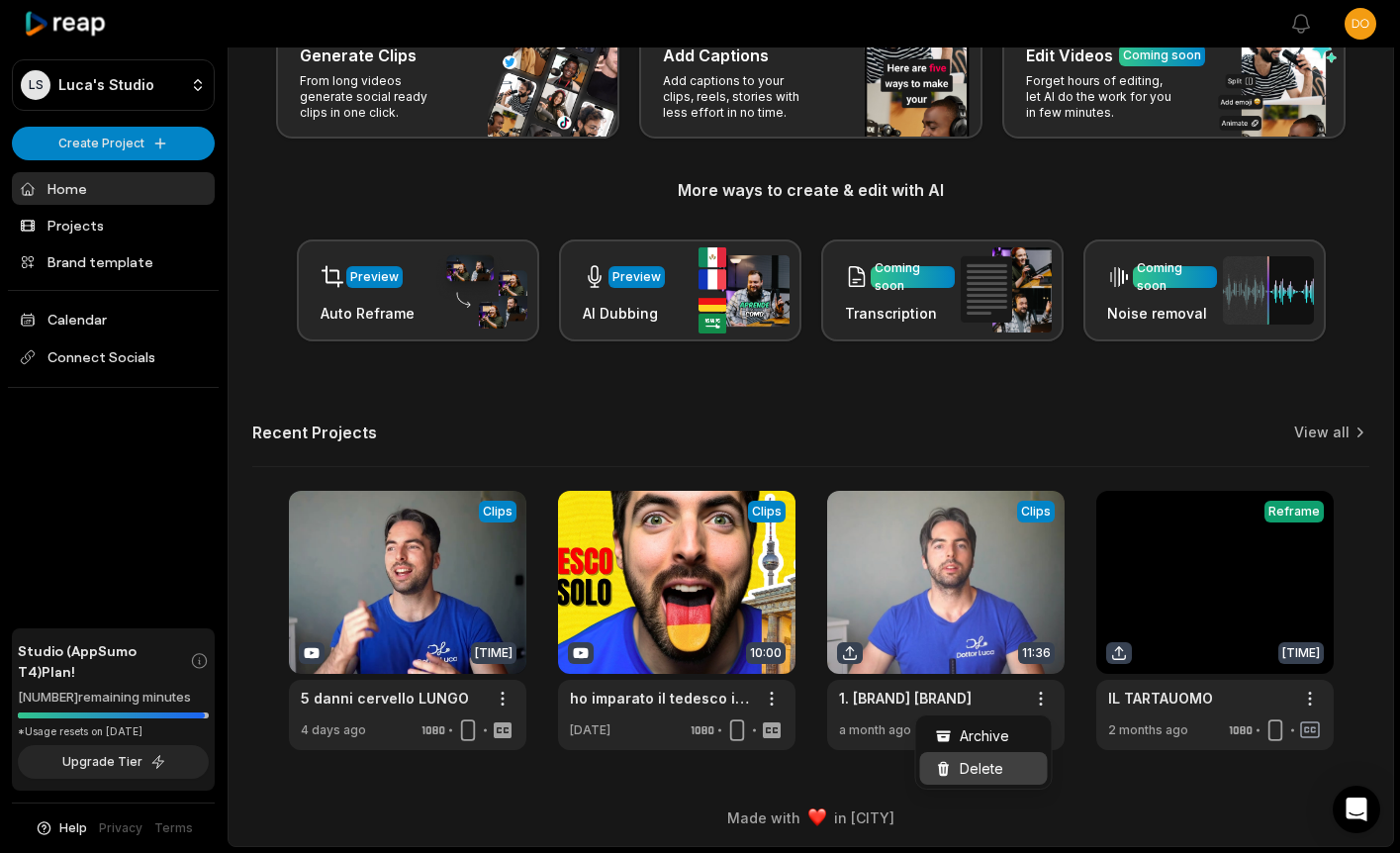 click on "Delete" at bounding box center [981, 768] 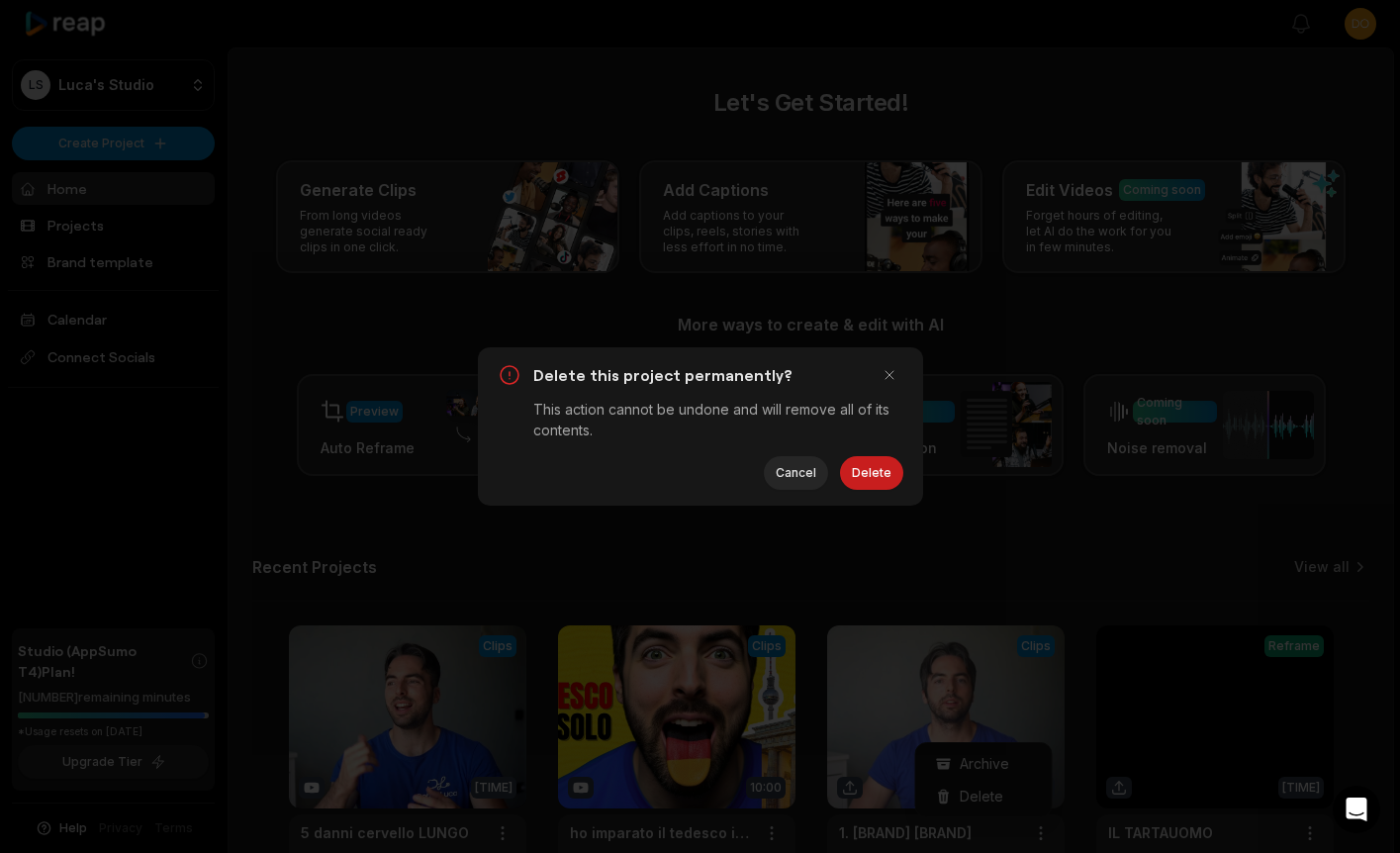 scroll, scrollTop: 0, scrollLeft: 0, axis: both 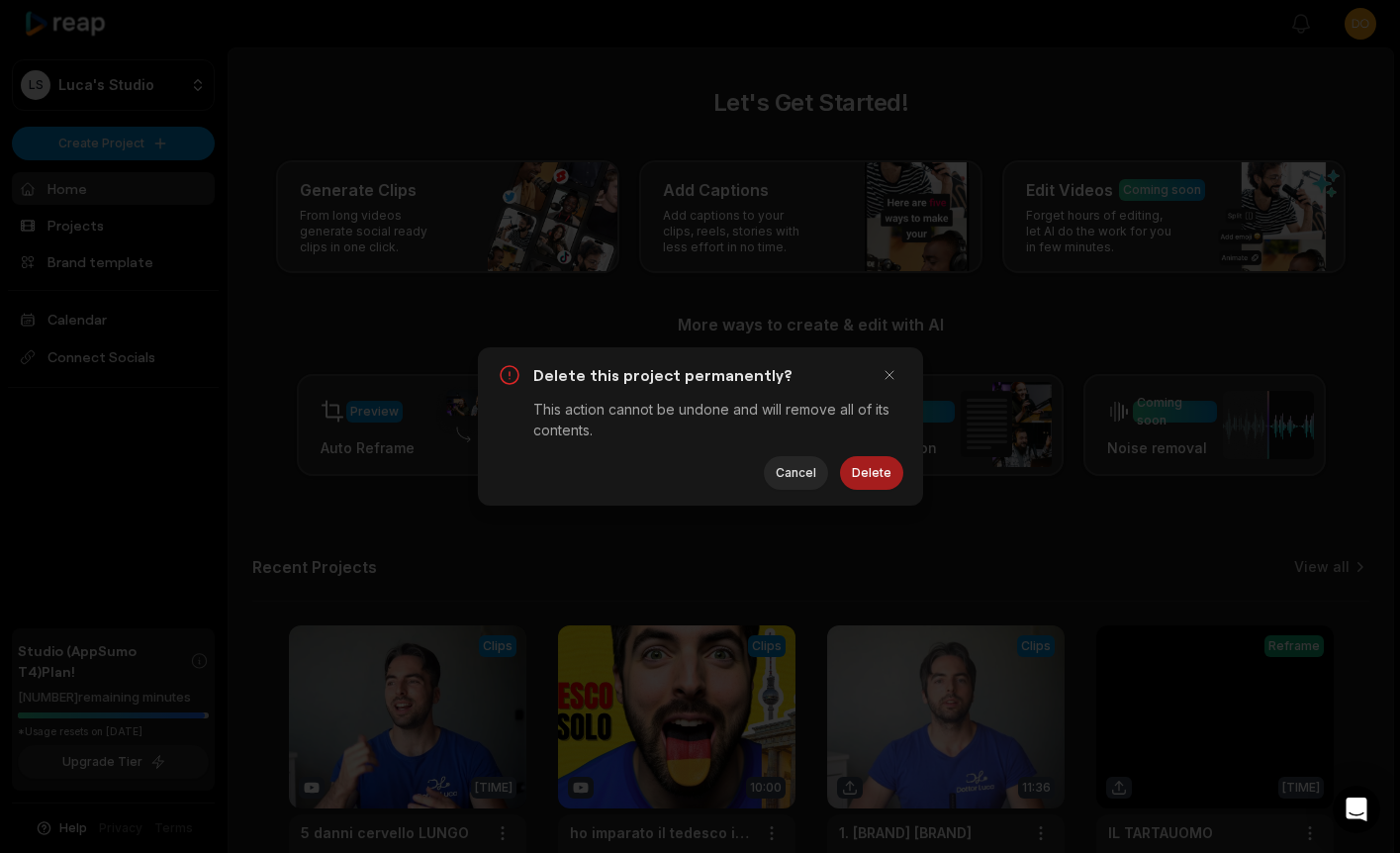 click on "Delete" at bounding box center [872, 473] 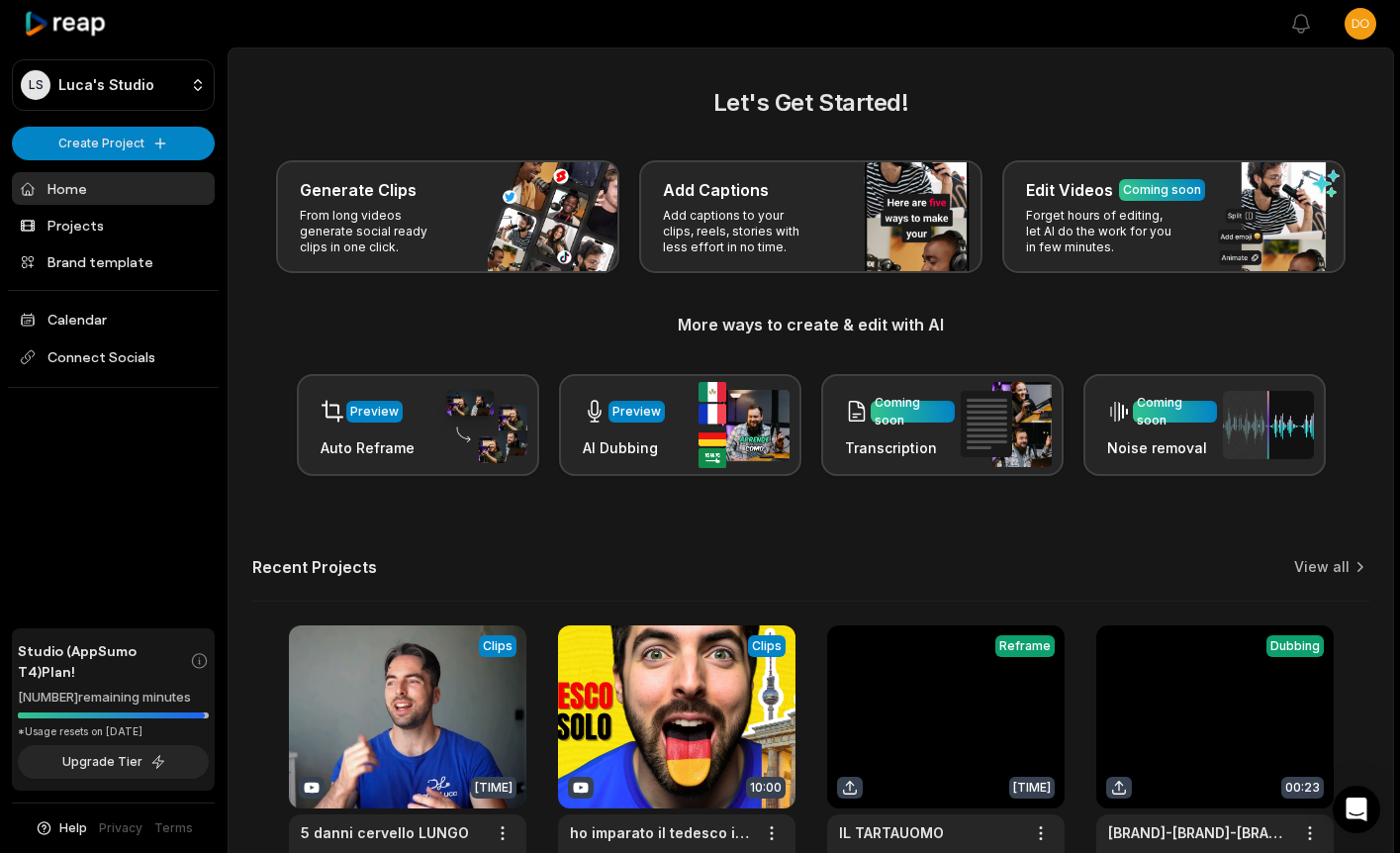 scroll, scrollTop: 135, scrollLeft: 0, axis: vertical 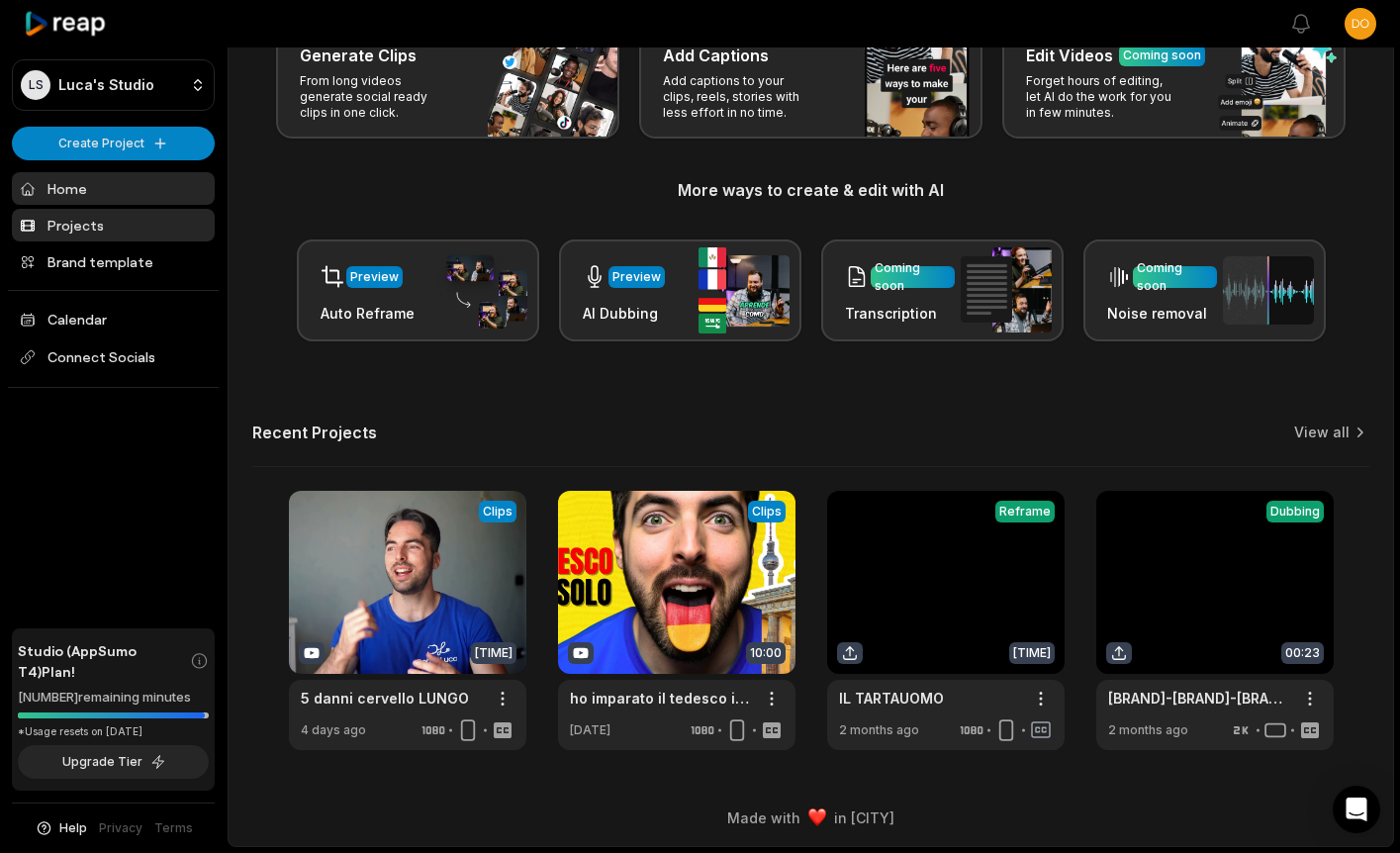click on "Projects" at bounding box center [113, 225] 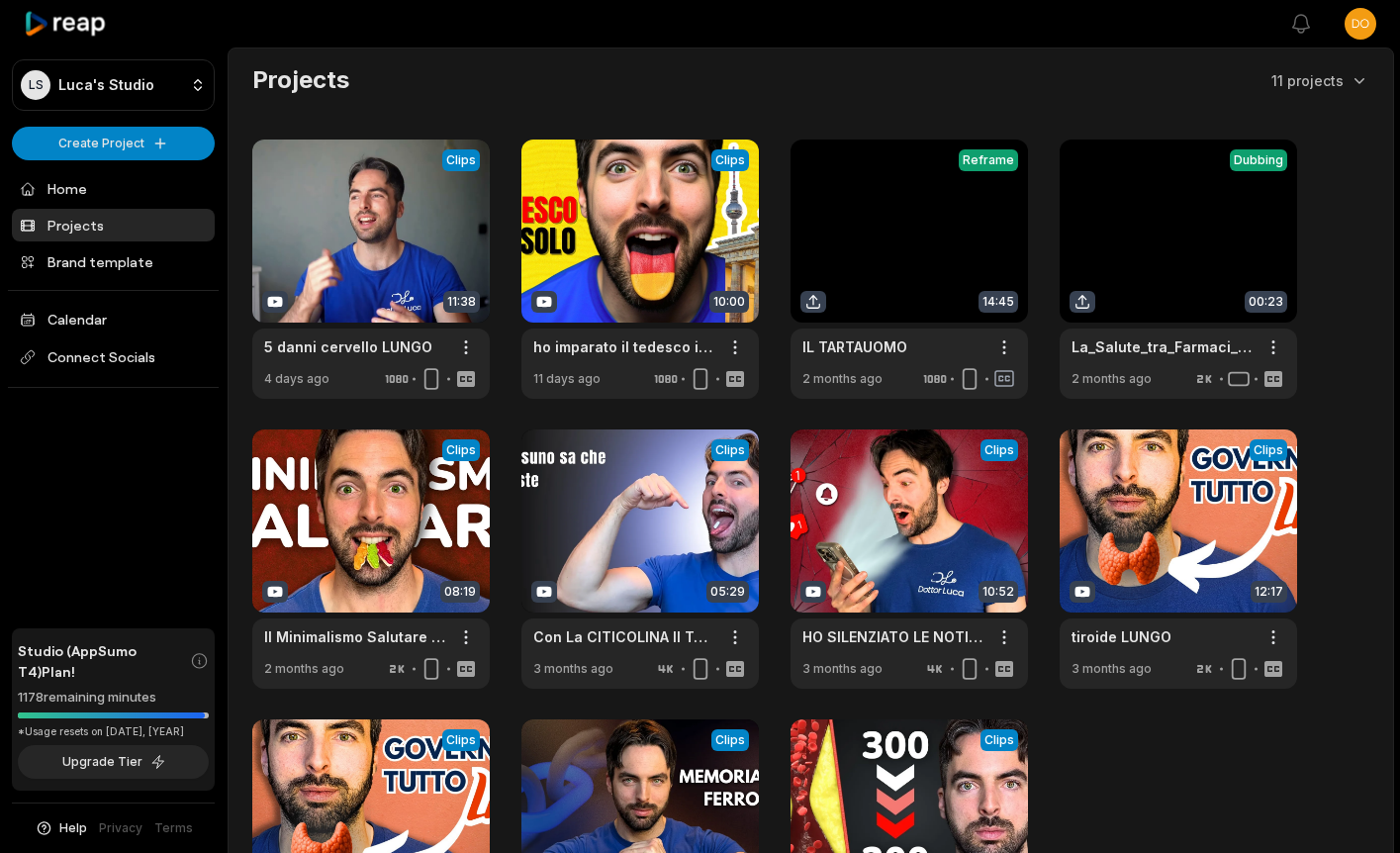 scroll, scrollTop: 0, scrollLeft: 0, axis: both 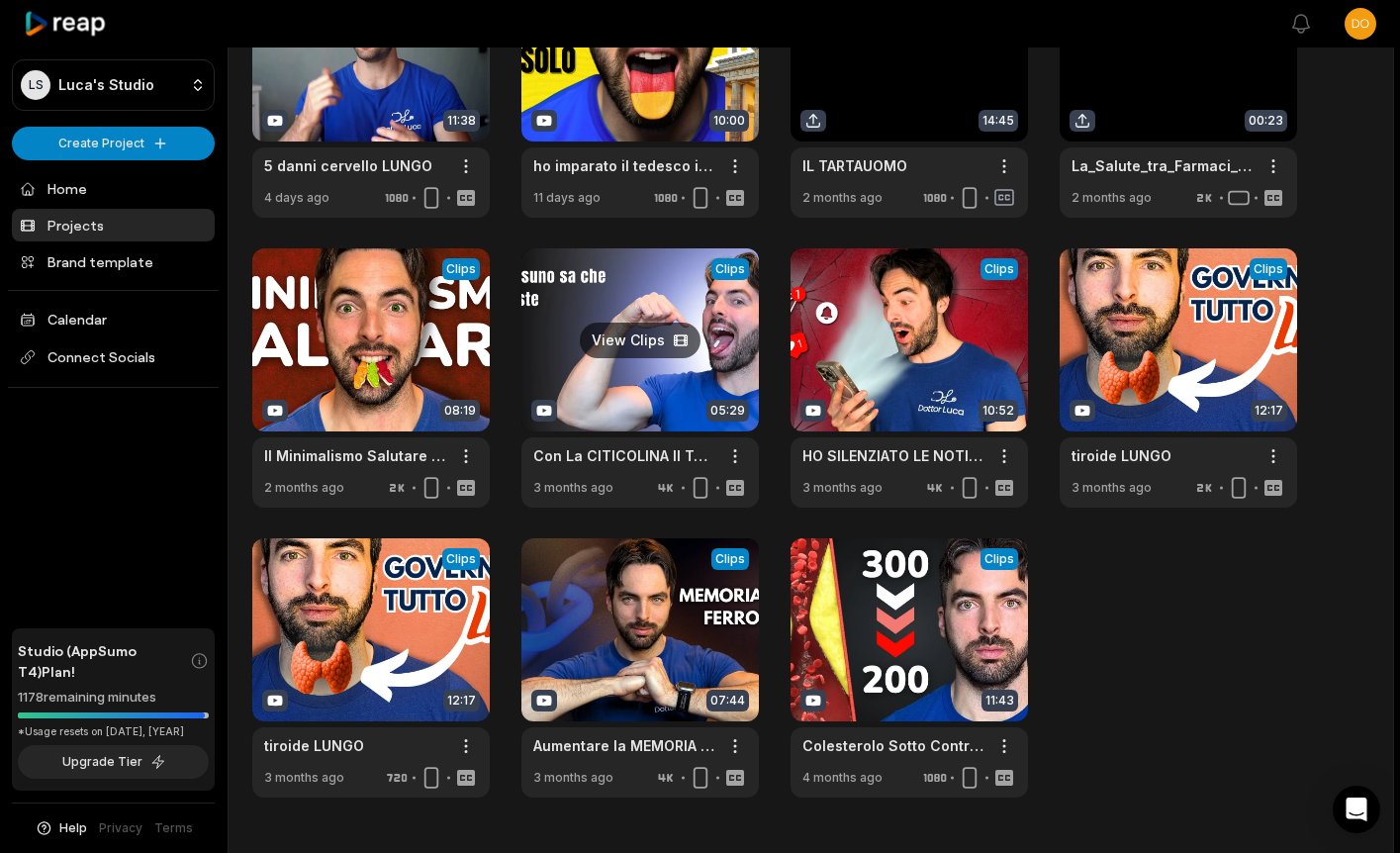 click at bounding box center [640, 378] 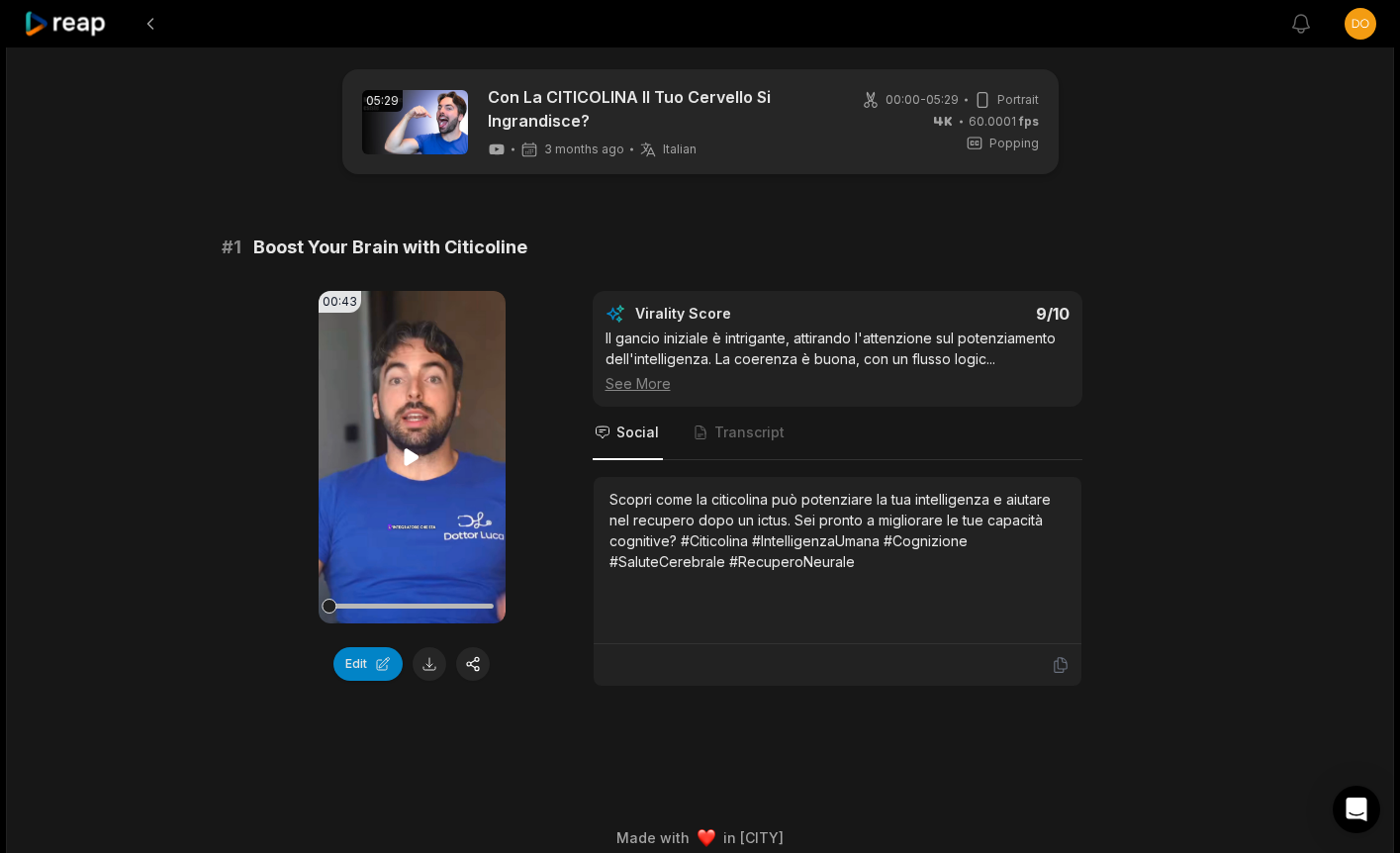 scroll, scrollTop: 10, scrollLeft: 0, axis: vertical 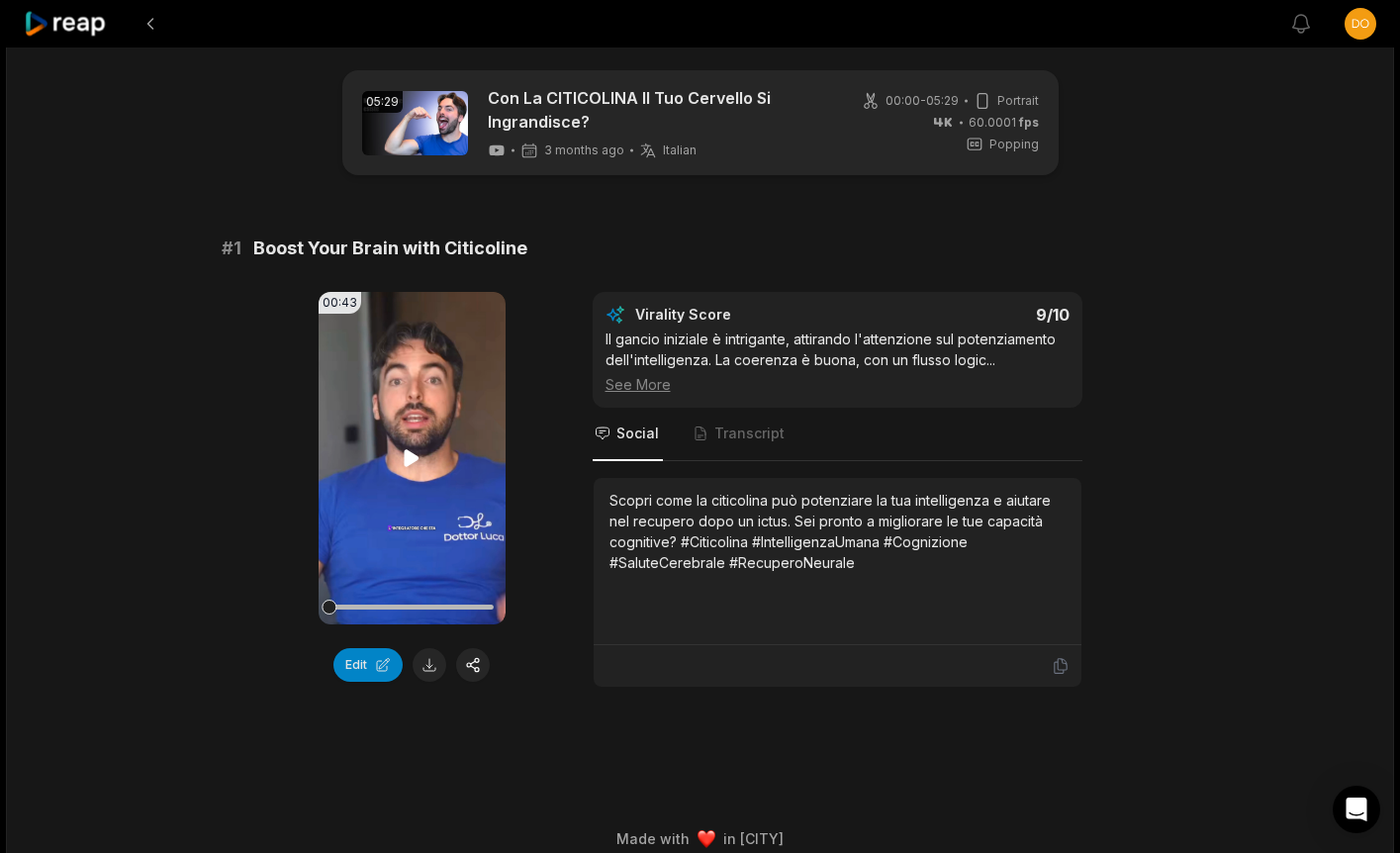 click on "Your browser does not support mp4 format." at bounding box center [412, 458] 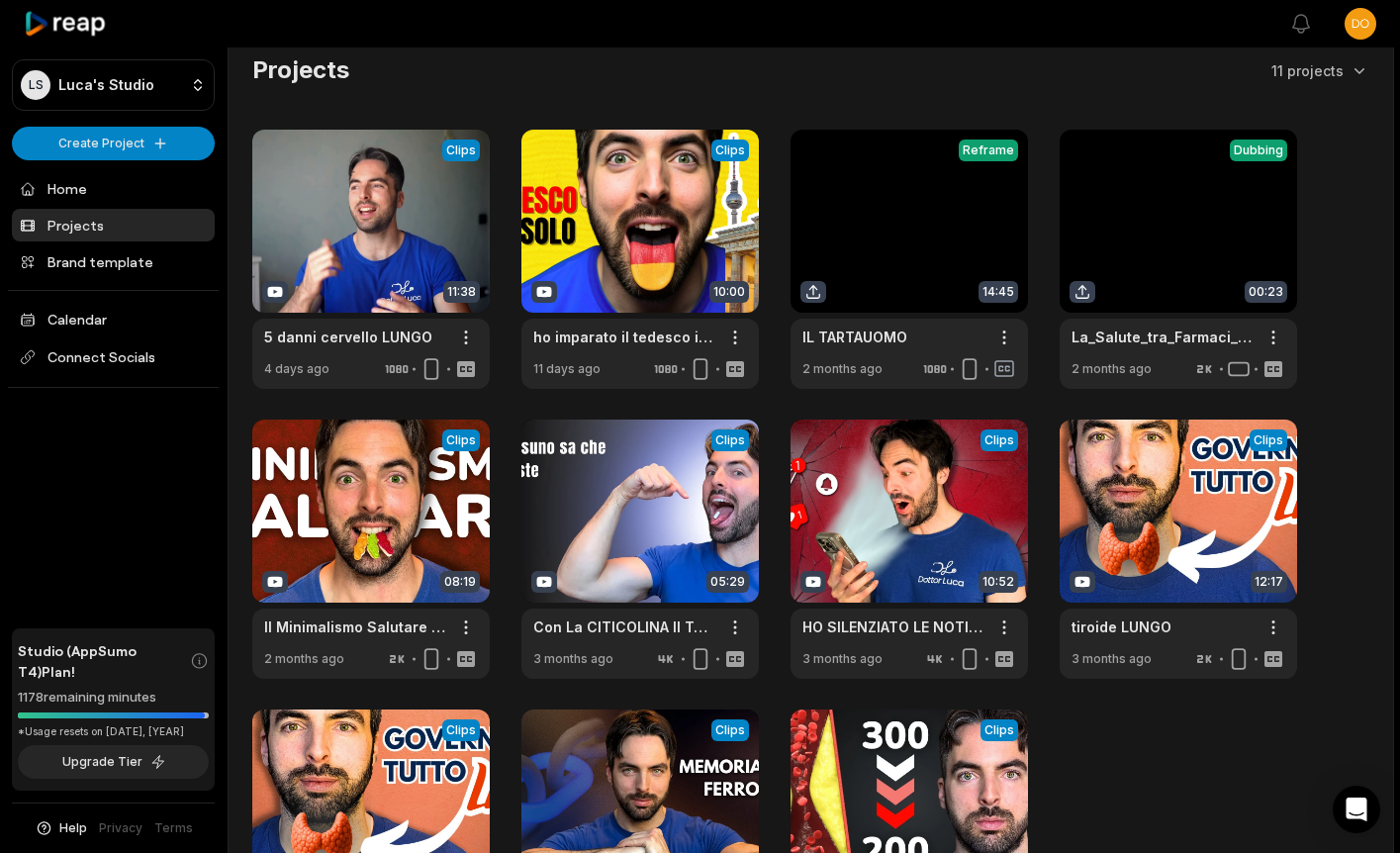 scroll, scrollTop: 181, scrollLeft: 0, axis: vertical 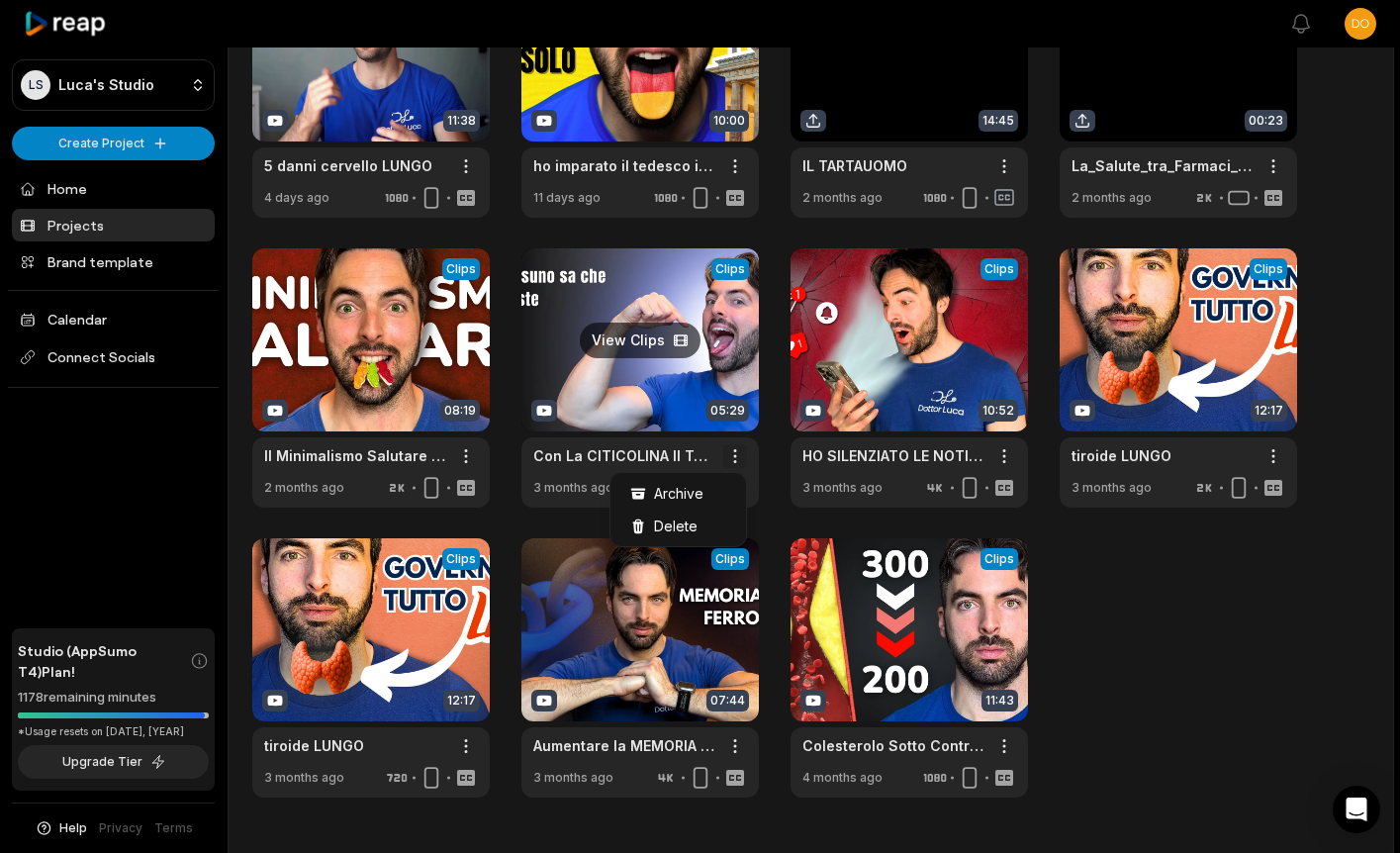 click on "LS [PERSON]'s Studio Create Project Home Projects Brand template Calendar Connect Socials Studio (AppSumo T4)  Plan! 1178  remaining minutes *Usage resets on [DATE], [YEAR] Upgrade Tier Help Privacy Terms Open sidebar View notifications Open user menu Projects   11 projects   View Clips Clips 11:38 5 danni cervello LUNGO Open options 4 days ago View Clips Clips 10:00 ho imparato il tedesco in 6 mesi Open options 11 days ago View Clips Reframe 14:45 IL TARTAUOMO Open options 2 months ago View Clips Dubbing 00:23 La_Salute_tra_Farmaci_e_Stile_di_Vita-682b214fbcc24a5ebfae3dcb-framed-with-text Open options 2 months ago View Clips Clips 08:19 Il Minimalismo Salutare Ti Salverà La Vita Open options 2 months ago View Clips Clips 05:29 Con La CITICOLINA Il Tuo Cervello Si Ingrandisce? Open options 3 months ago View Clips Clips 10:52 HO SILENZIATO LE NOTIFICHE PER 4 ANNI: Questo è quello che è successo Open options 3 months ago View Clips Clips 12:17 tiroide LUNGO Open options 3 months ago View Clips Clips 12:17 Clips" at bounding box center (700, 245) 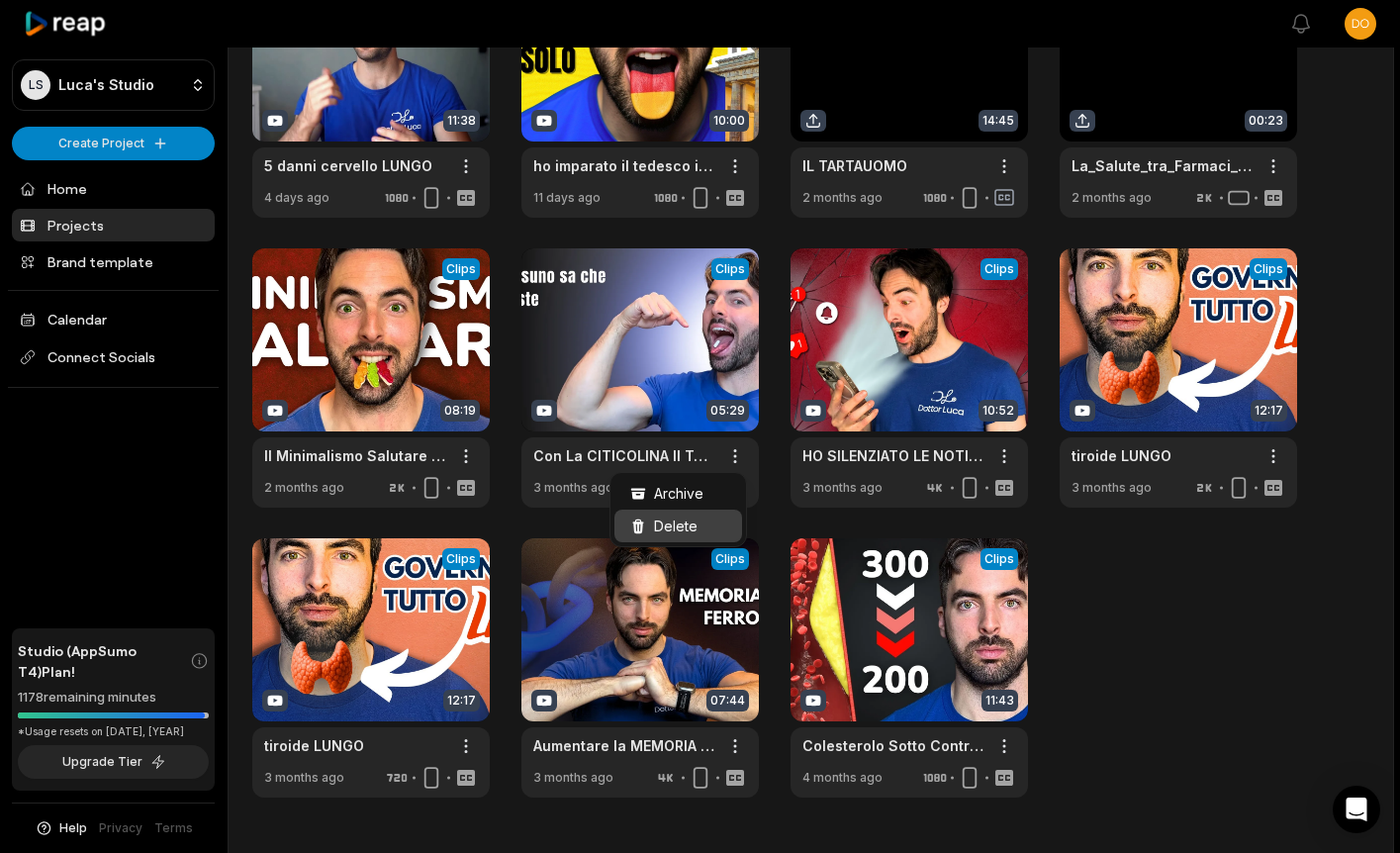 click on "Delete" at bounding box center [678, 525] 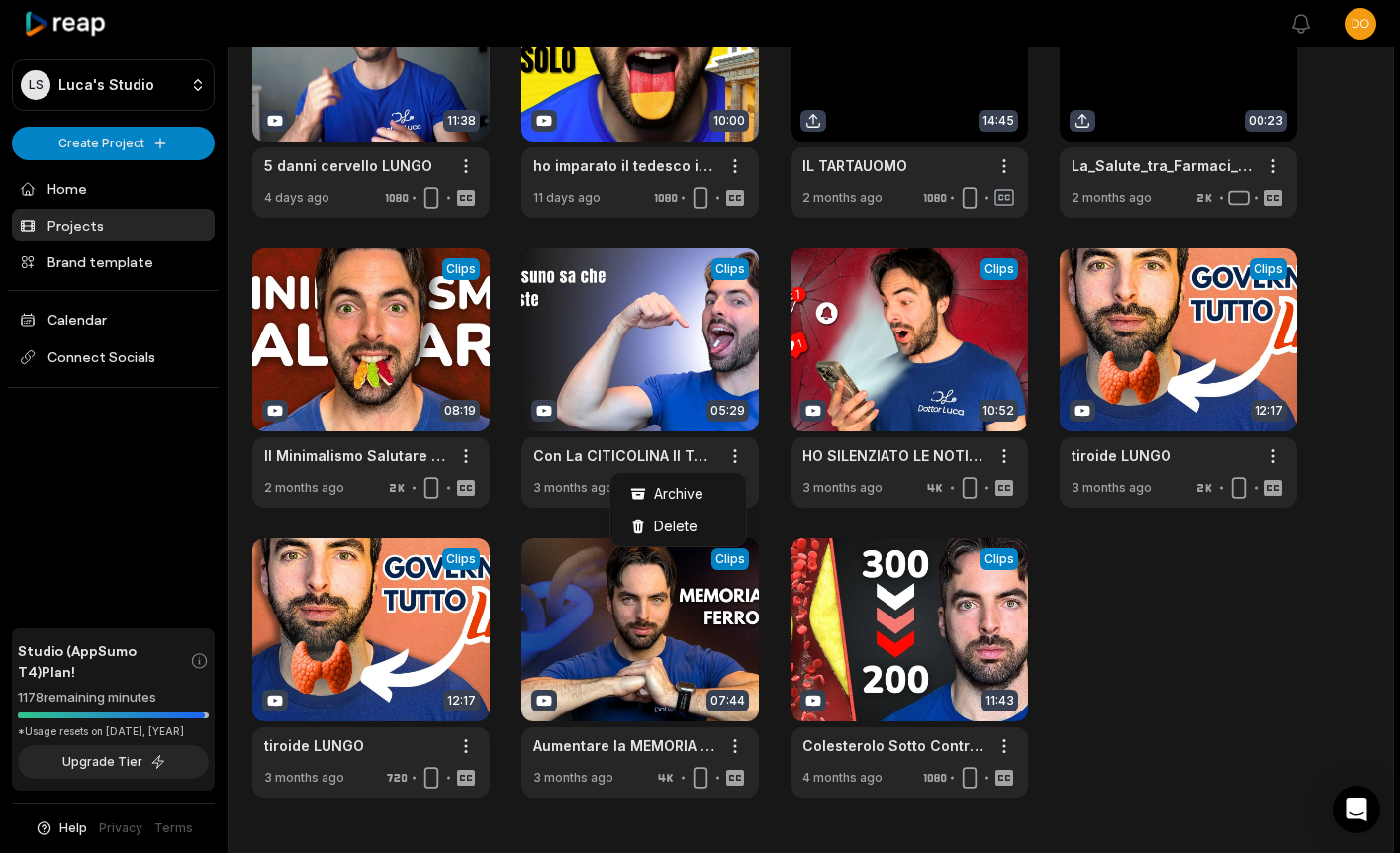 scroll, scrollTop: 0, scrollLeft: 0, axis: both 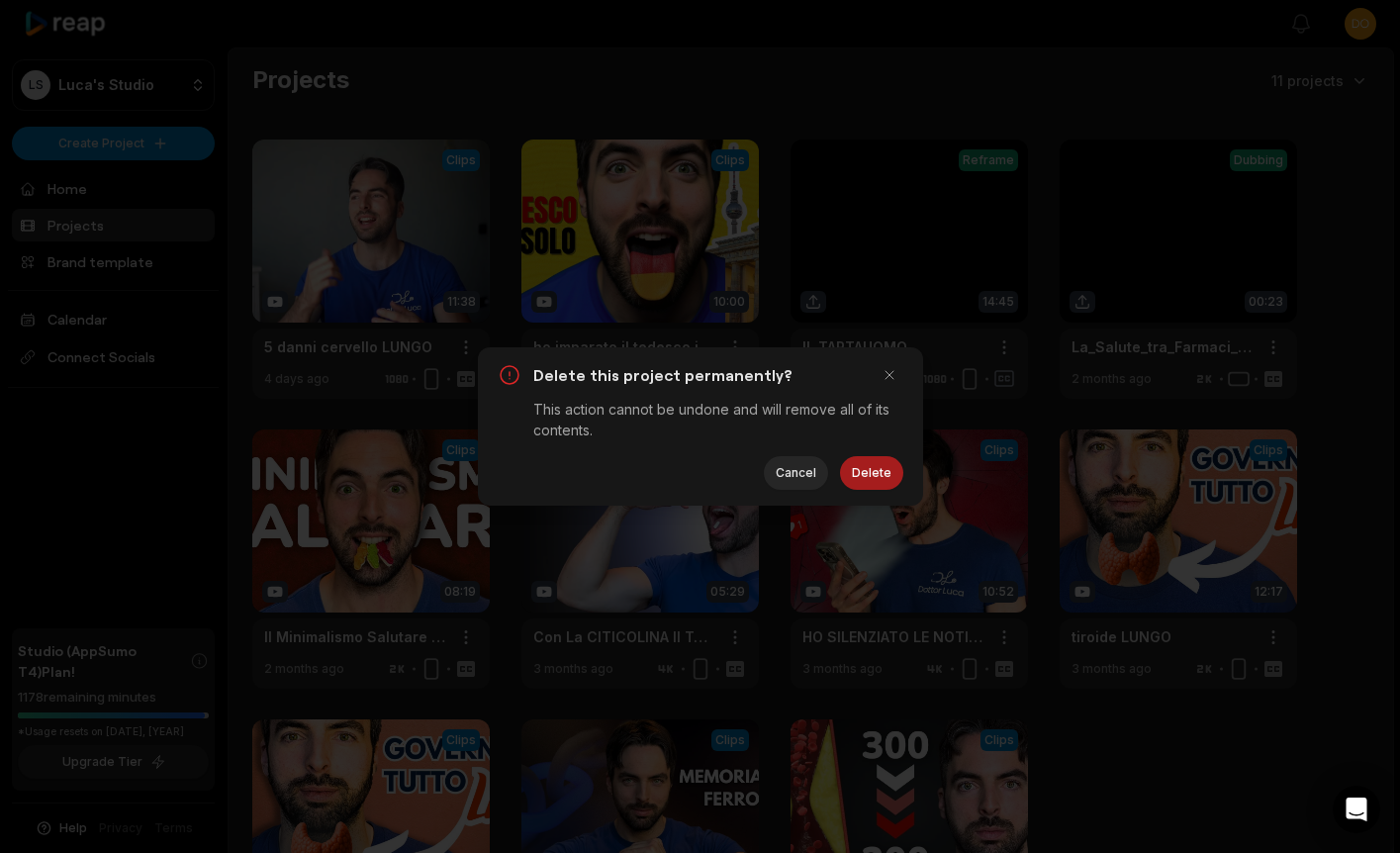 click on "Delete" at bounding box center (872, 473) 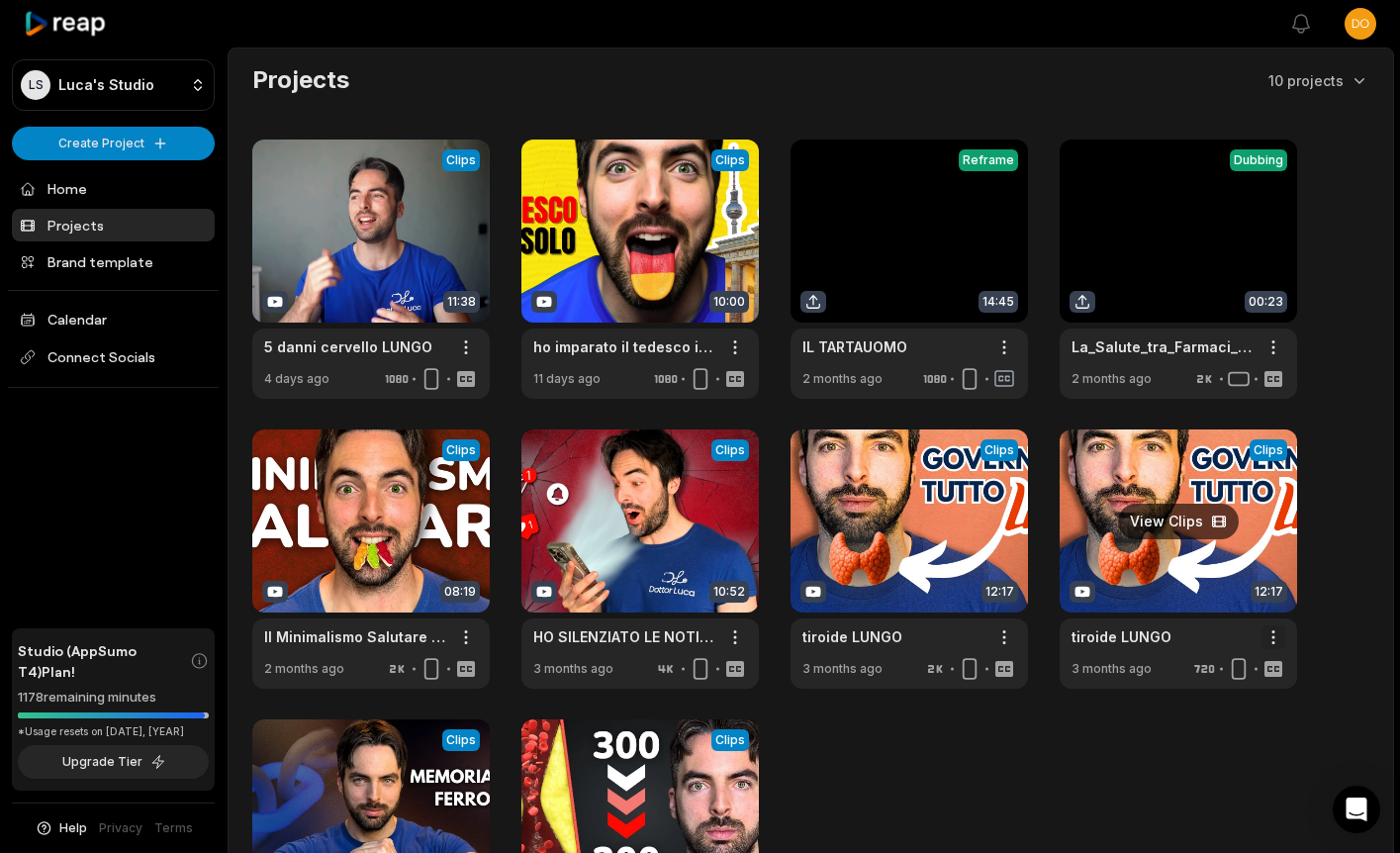 click on "LS Luca's Studio Create Project Home Projects Brand template Calendar Connect Socials Studio (AppSumo T4)  Plan! 1178  remaining minutes *Usage resets on August 1, 2025 Upgrade Tier Help Privacy Terms Open sidebar View notifications Open user menu Projects   10 projects   View Clips Clips 11:38 5 danni cervello LUNGO Open options 4 days ago View Clips Clips 10:00 ho imparato il tedesco in 6 mesi Open options 11 days ago View Clips Reframe 14:45 IL TARTAUOMO Open options 2 months ago View Clips Dubbing 00:23 La_Salute_tra_Farmaci_e_Stile_di_Vita-682b214fbcc24a5ebfae3dcb-framed-with-text Open options 2 months ago View Clips Clips 08:19 Il Minimalismo Salutare Ti Salverà La Vita Open options 2 months ago View Clips Clips 10:52 HO SILENZIATO LE NOTIFICHE PER 4 ANNI: Questo è quello che è successo Open options 3 months ago View Clips Clips 12:17 tiroide LUNGO Open options 3 months ago View Clips Clips 12:17 tiroide LUNGO Open options 3 months ago View Clips Clips 07:44 Open options 3 months ago View Clips Clips" at bounding box center [700, 426] 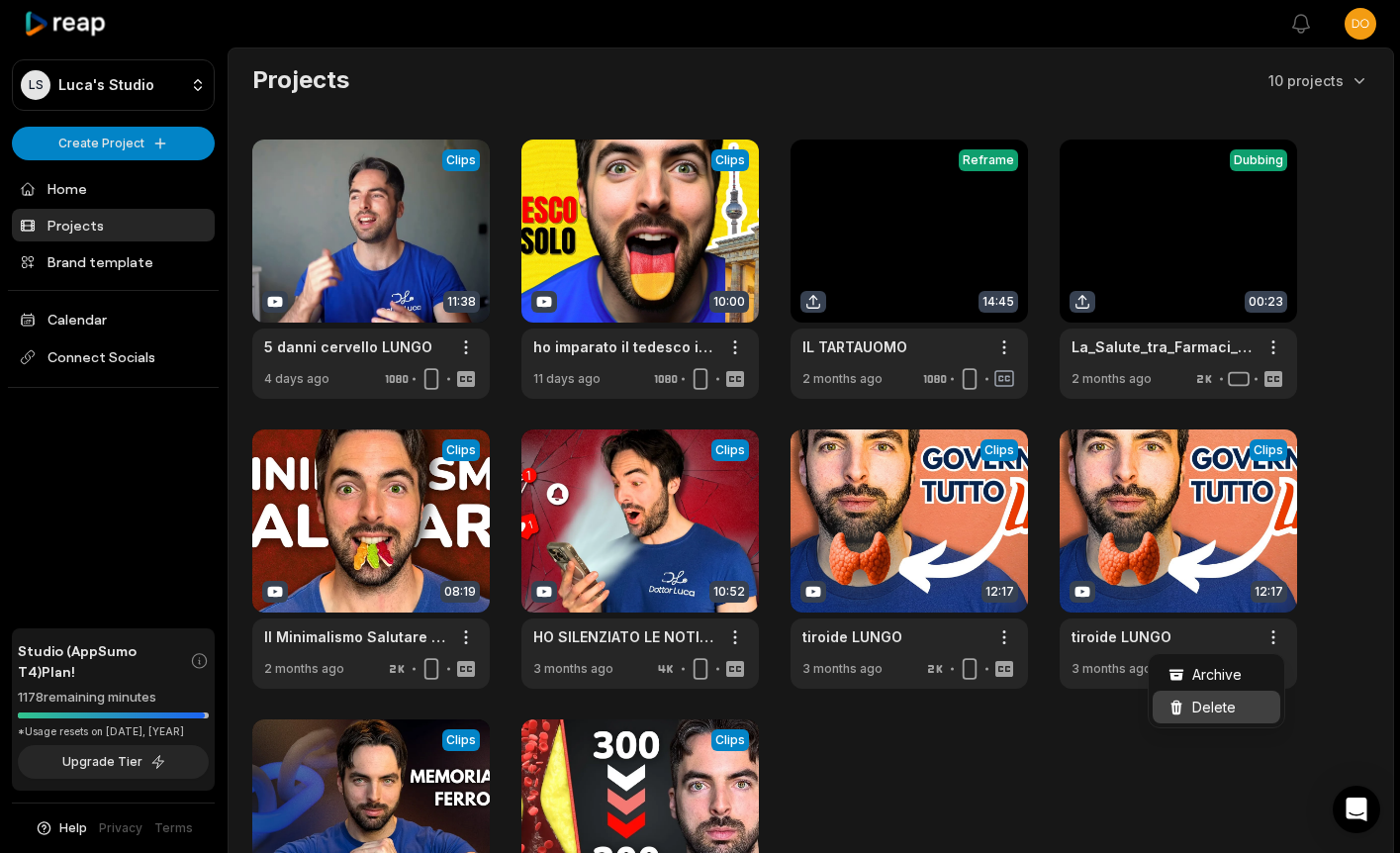 click on "Delete" at bounding box center (1214, 707) 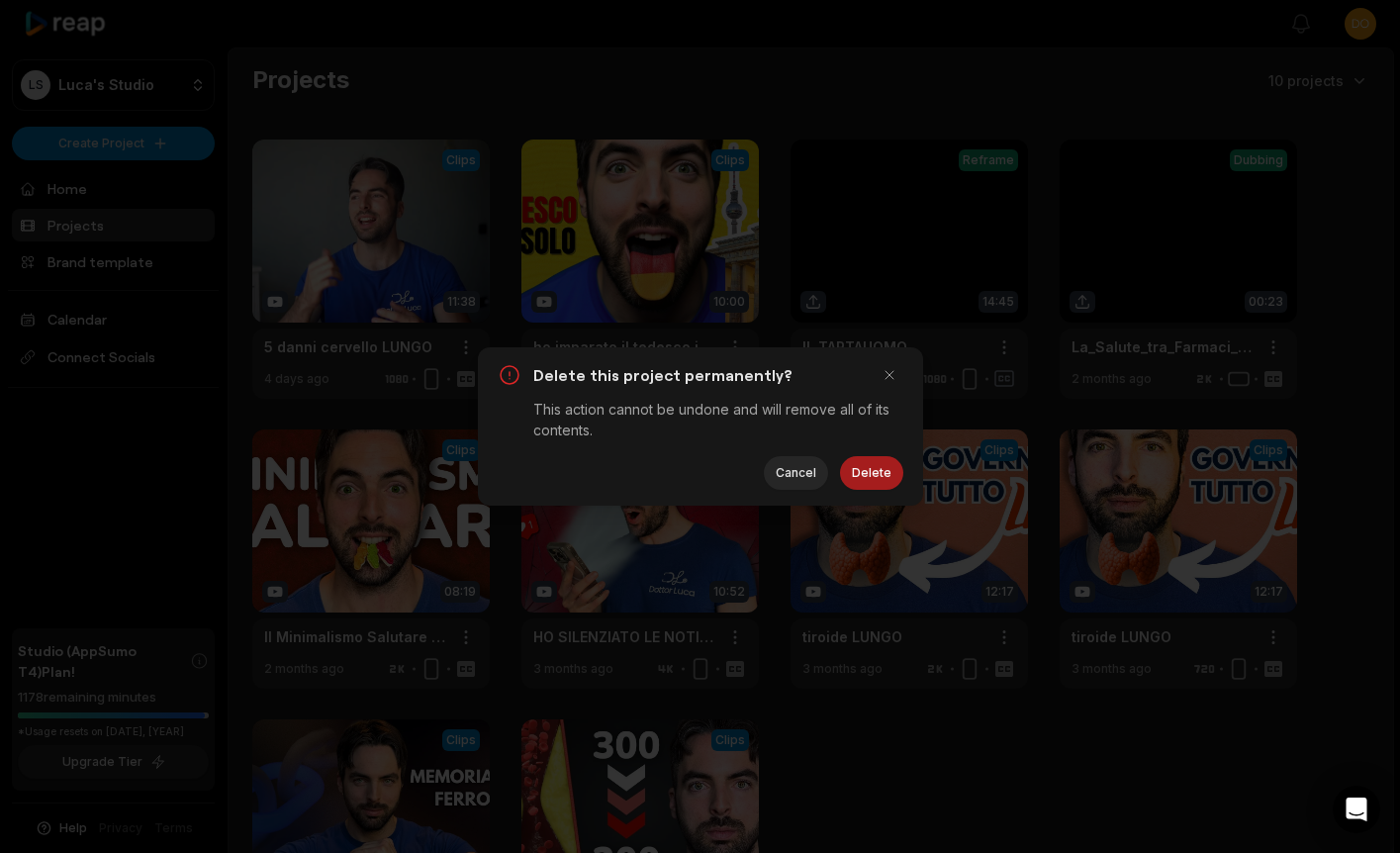 click on "Delete" at bounding box center [872, 473] 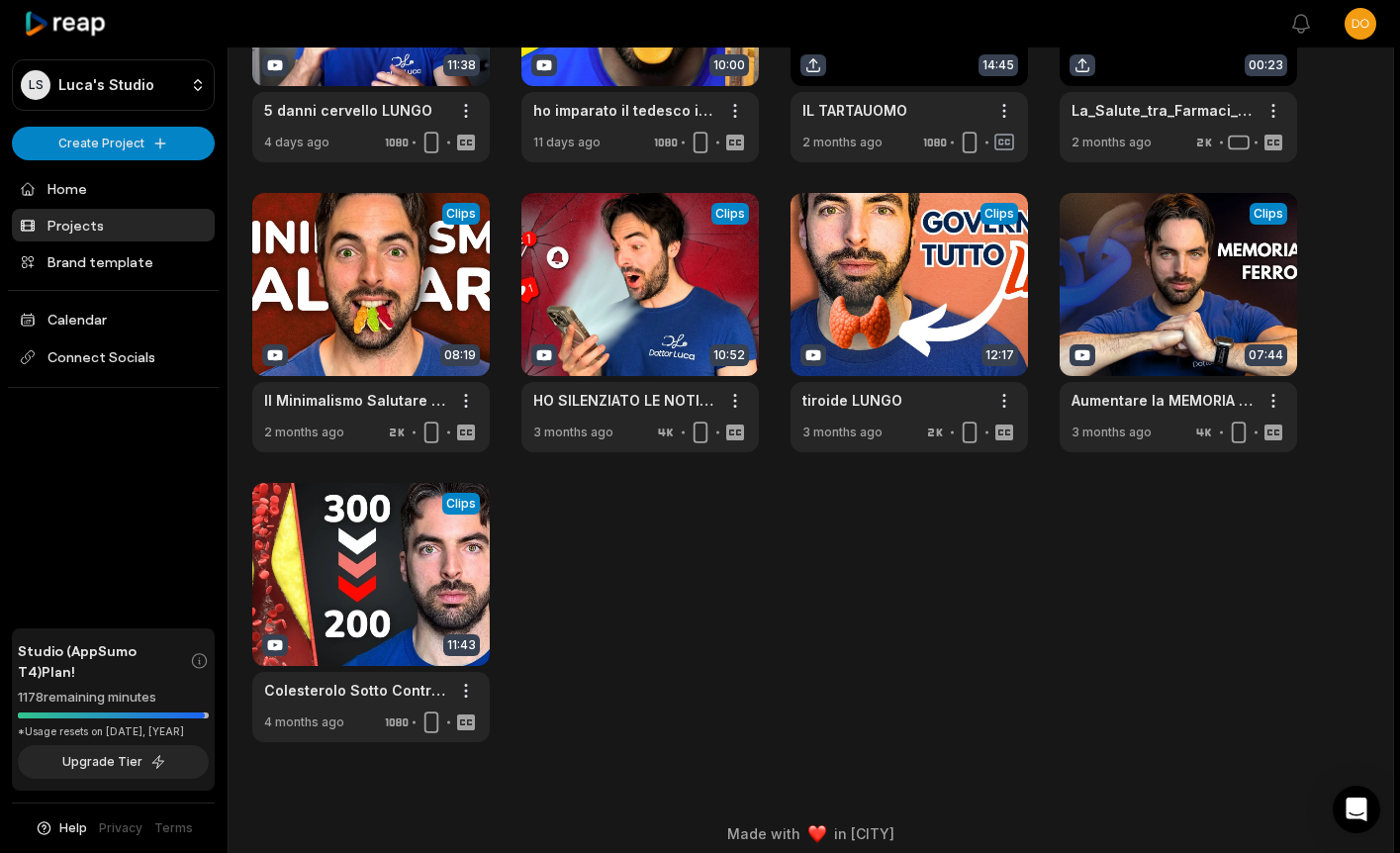 scroll, scrollTop: 252, scrollLeft: 0, axis: vertical 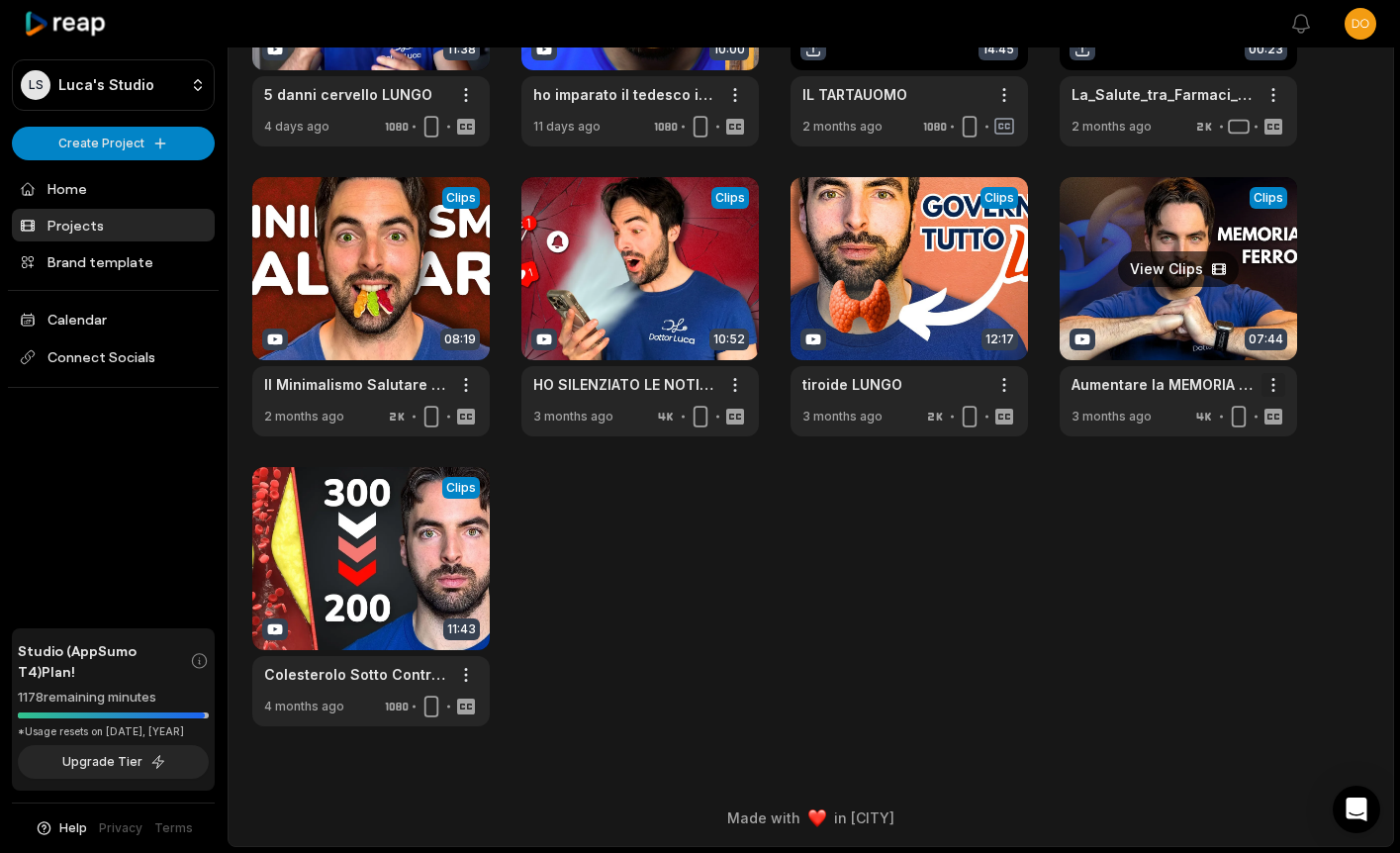 click on "LS Luca's Studio Create Project Home Projects Brand template Calendar Connect Socials Studio (AppSumo T4)  Plan! 1178  remaining minutes *Usage resets on August 1, 2025 Upgrade Tier Help Privacy Terms Open sidebar View notifications Open user menu Projects   9 projects   View Clips Clips 11:38 5 danni cervello LUNGO Open options 4 days ago View Clips Clips 10:00 ho imparato il tedesco in 6 mesi Open options 11 days ago View Clips Reframe 14:45 IL TARTAUOMO Open options 2 months ago View Clips Dubbing 00:23 La_Salute_tra_Farmaci_e_Stile_di_Vita-682b214fbcc24a5ebfae3dcb-framed-with-text Open options 2 months ago View Clips Clips 08:19 Il Minimalismo Salutare Ti Salverà La Vita Open options 2 months ago View Clips Clips 10:52 HO SILENZIATO LE NOTIFICHE PER 4 ANNI: Questo è quello che è successo Open options 3 months ago View Clips Clips 12:17 tiroide LUNGO Open options 3 months ago View Clips Clips 07:44 Aumentare la MEMORIA con 1 Pianta: Bacopa Monnieri Open options 3 months ago View Clips Clips 11:43" at bounding box center [700, 174] 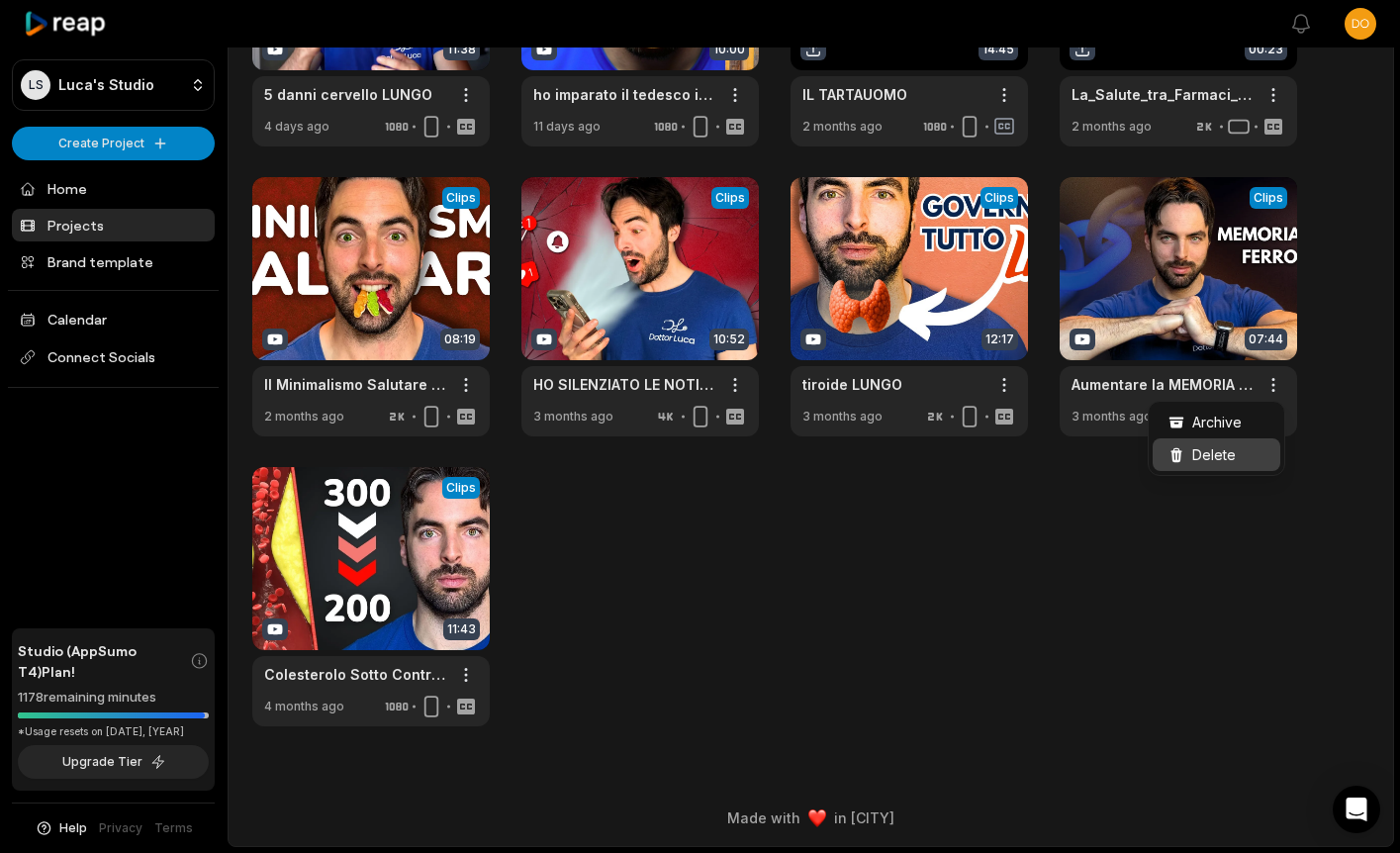 click on "Delete" at bounding box center (1214, 454) 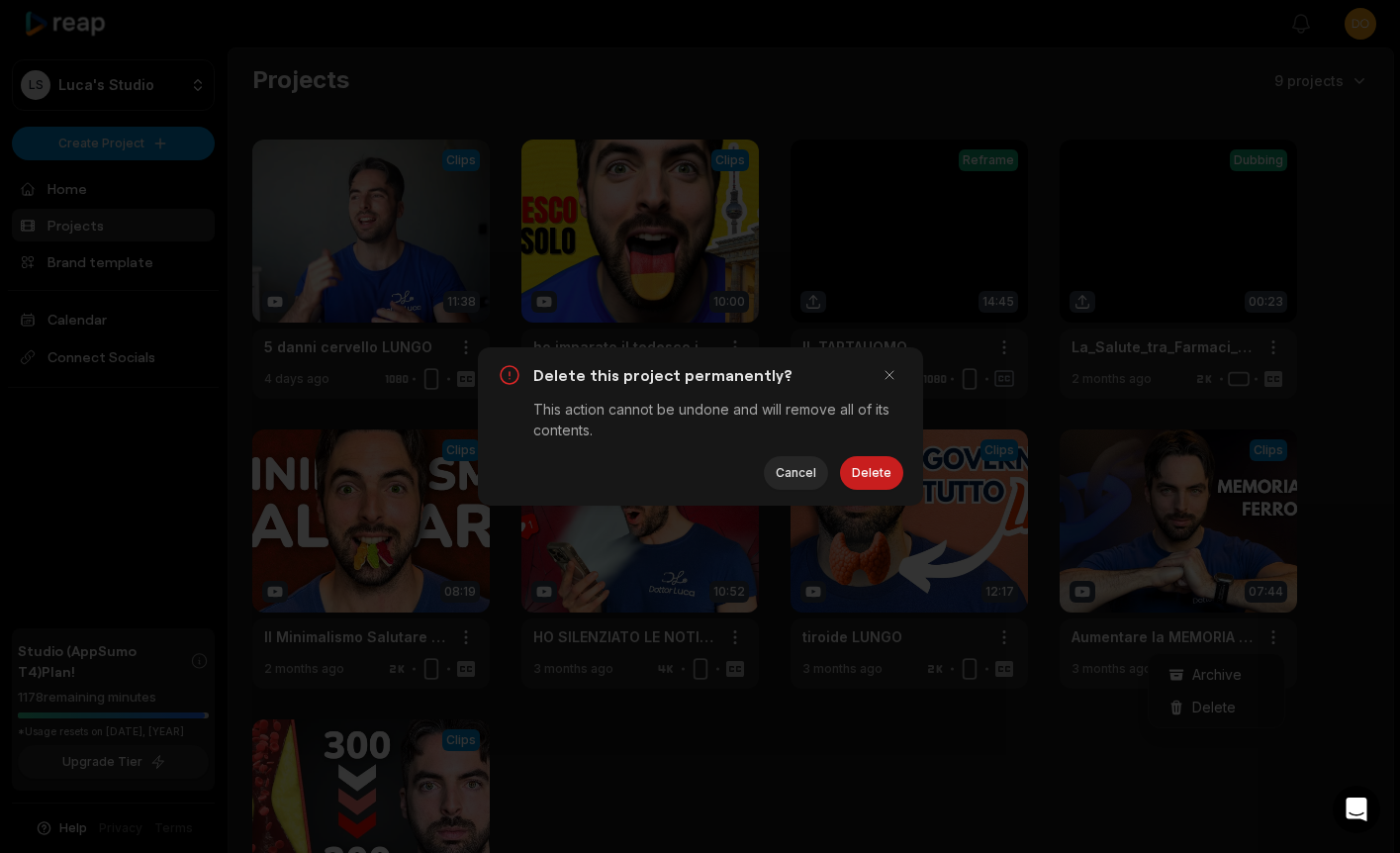 scroll, scrollTop: 0, scrollLeft: 0, axis: both 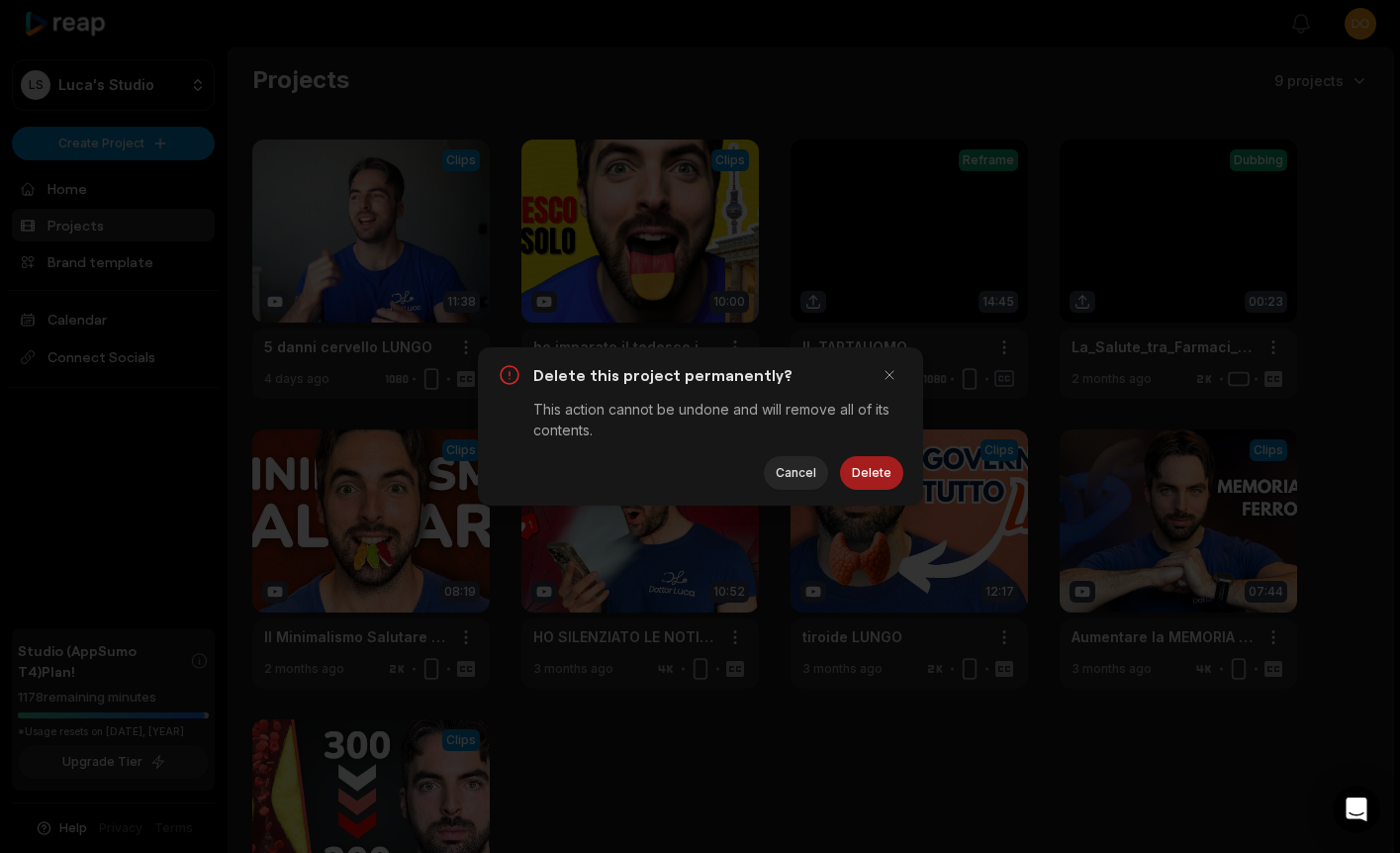 click on "Delete" at bounding box center (872, 473) 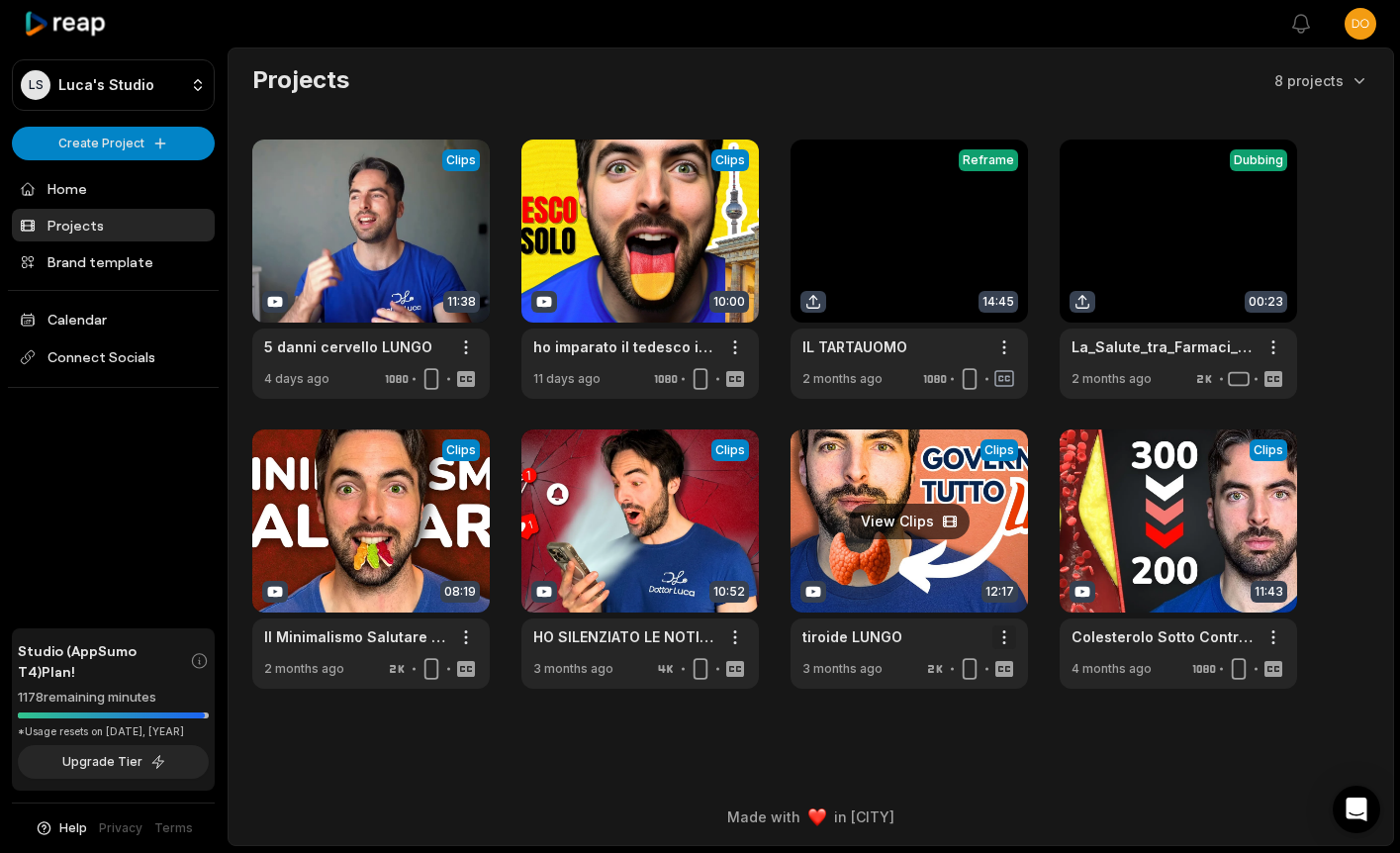click on "LS Luca's Studio Create Project Home Projects Brand template Calendar Connect Socials Studio (AppSumo T4)  Plan! 1178  remaining minutes *Usage resets on August 1, 2025 Upgrade Tier Help Privacy Terms Open sidebar View notifications Open user menu Projects   8 projects   View Clips Clips 11:38 5 danni cervello LUNGO Open options 4 days ago View Clips Clips 10:00 ho imparato il tedesco in 6 mesi Open options 11 days ago View Clips Reframe 14:45 IL TARTAUOMO Open options 2 months ago View Clips Dubbing 00:23 La_Salute_tra_Farmaci_e_Stile_di_Vita-682b214fbcc24a5ebfae3dcb-framed-with-text Open options 2 months ago View Clips Clips 08:19 Il Minimalismo Salutare Ti Salverà La Vita Open options 2 months ago View Clips Clips 10:52 HO SILENZIATO LE NOTIFICHE PER 4 ANNI: Questo è quello che è successo Open options 3 months ago View Clips Clips 12:17 tiroide LUNGO Open options 3 months ago View Clips Clips 11:43 Colesterolo Sotto Controllo: La Guida Completa Senza Farmaci Open options 4 months ago Made with" at bounding box center (700, 426) 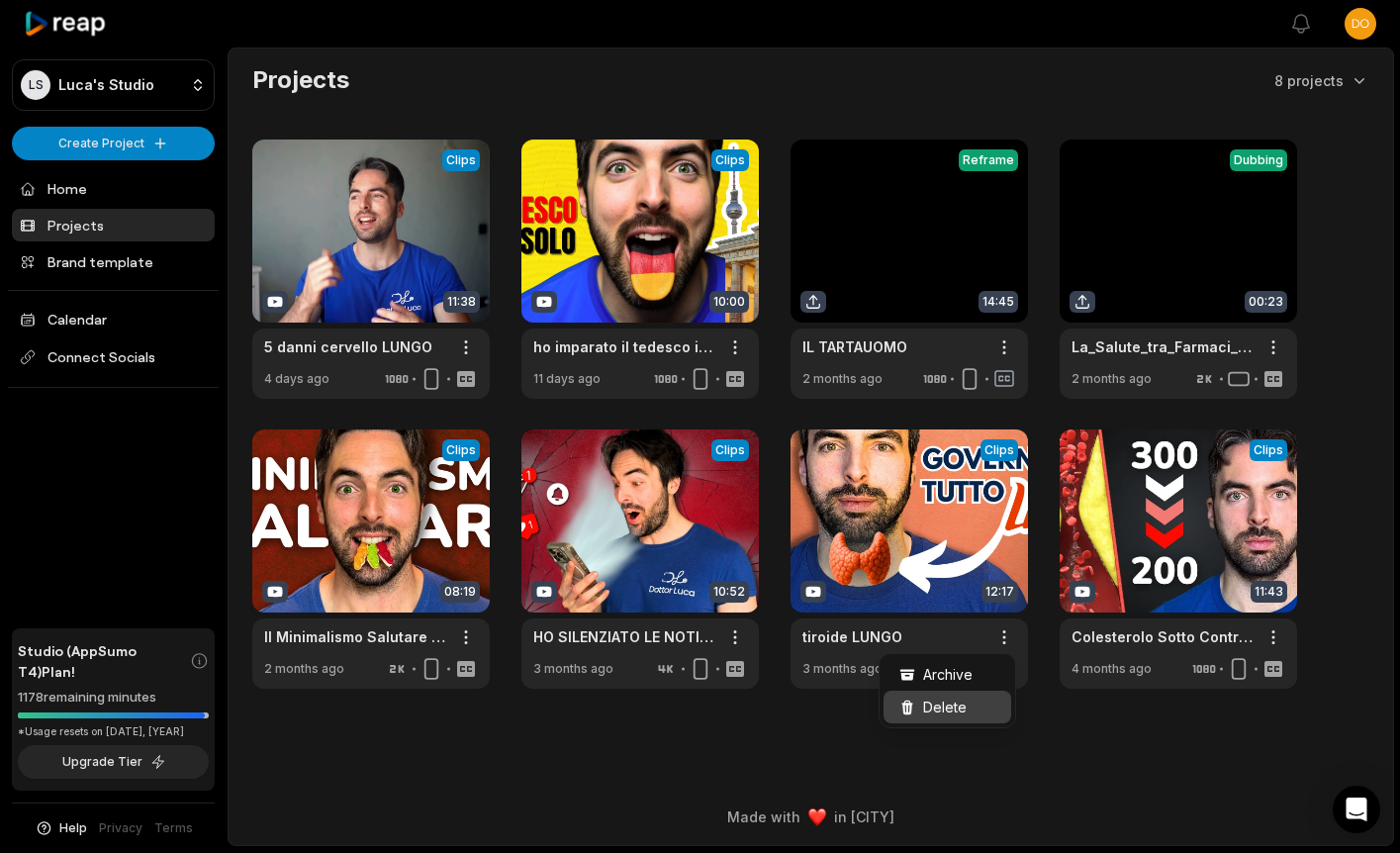 click on "Delete" at bounding box center (945, 707) 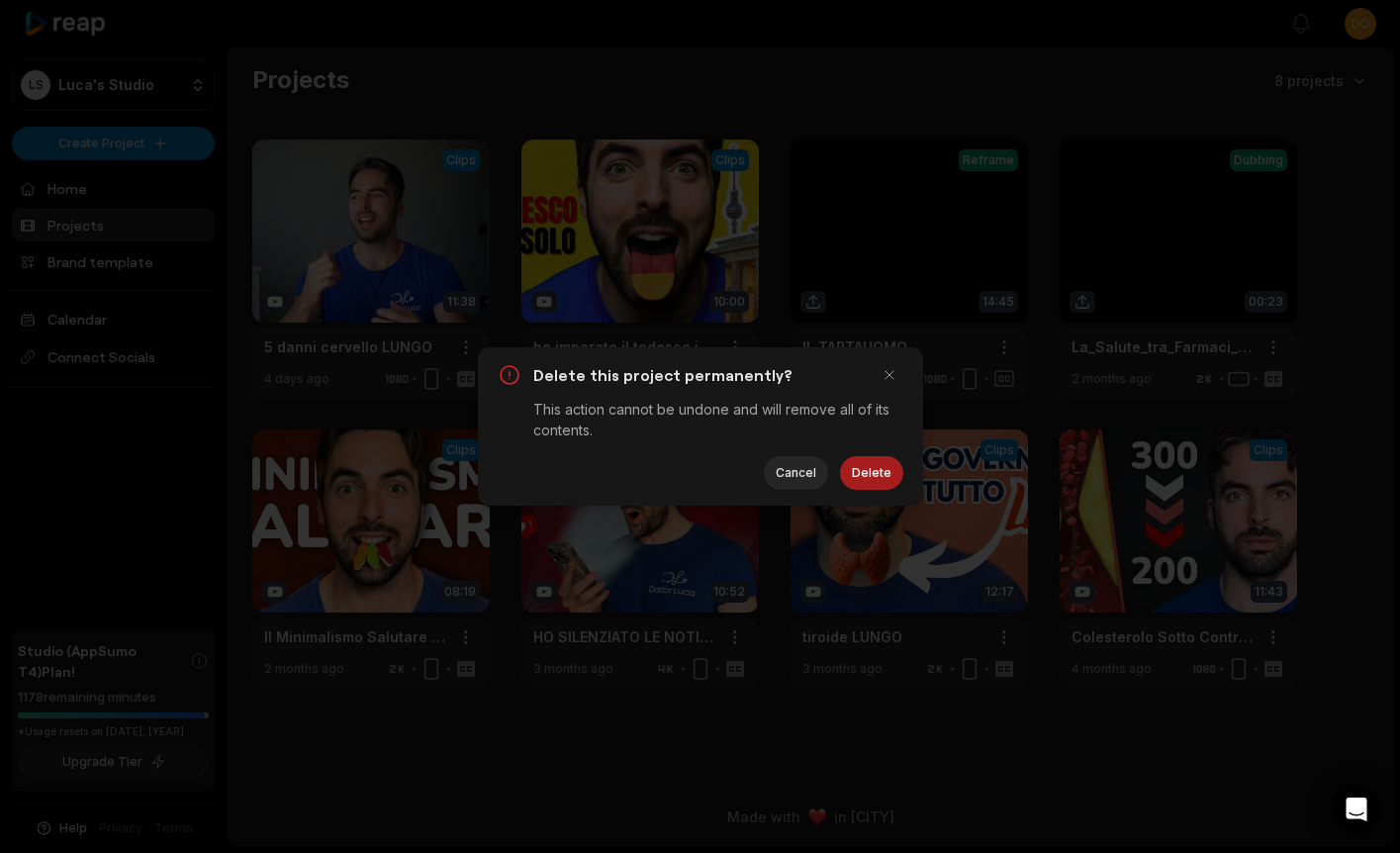 click on "Delete" at bounding box center (872, 473) 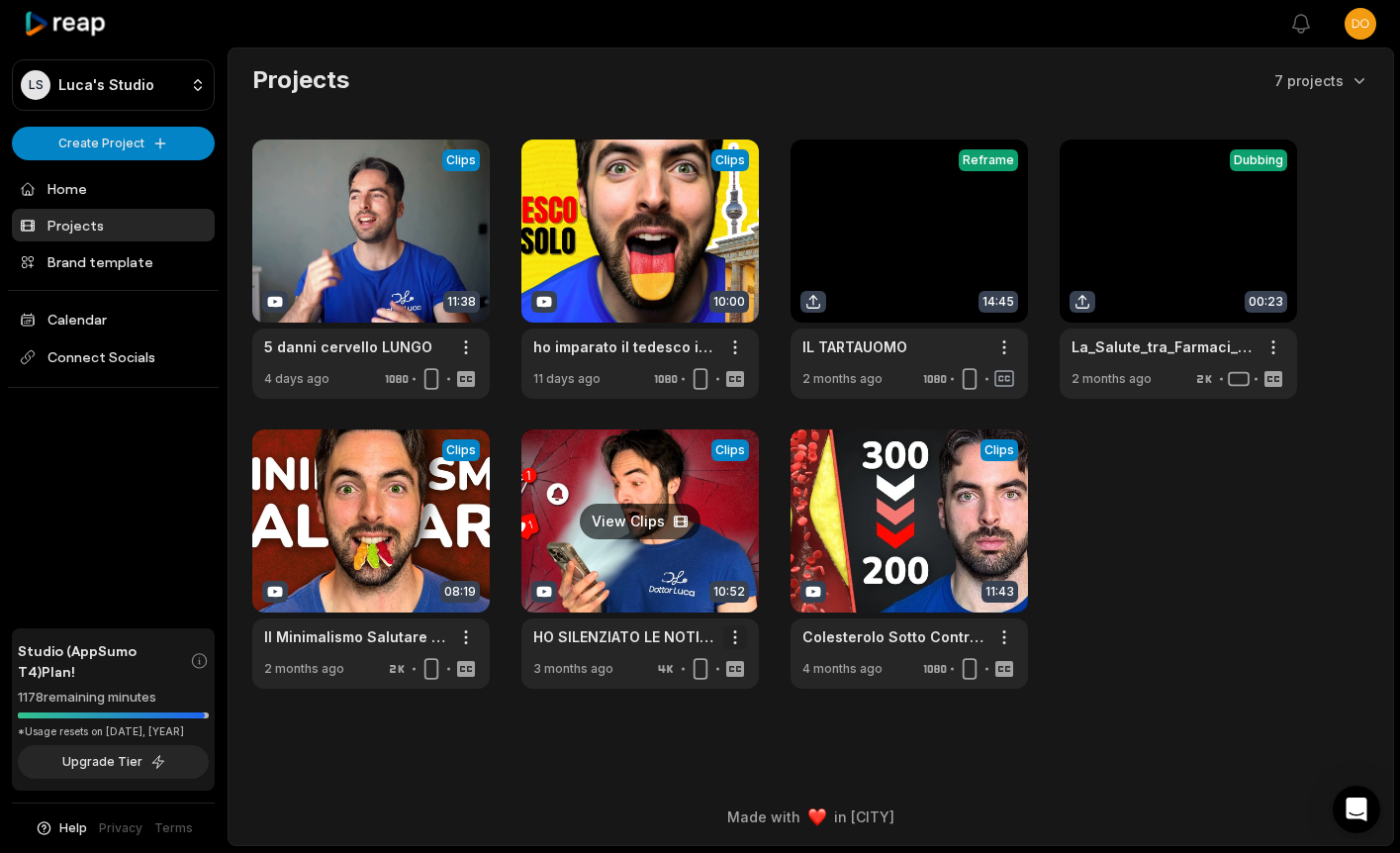 click on "LS Luca's Studio Create Project Home Projects Brand template Calendar Connect Socials Studio (AppSumo T4)  Plan! 1178  remaining minutes *Usage resets on August 1, 2025 Upgrade Tier Help Privacy Terms Open sidebar View notifications Open user menu Projects   7 projects   View Clips Clips 11:38 5 danni cervello LUNGO Open options 4 days ago View Clips Clips 10:00 ho imparato il tedesco in 6 mesi Open options 11 days ago View Clips Reframe 14:45 IL TARTAUOMO Open options 2 months ago View Clips Dubbing 00:23 La_Salute_tra_Farmaci_e_Stile_di_Vita-682b214fbcc24a5ebfae3dcb-framed-with-text Open options 2 months ago View Clips Clips 08:19 Il Minimalismo Salutare Ti Salverà La Vita Open options 2 months ago View Clips Clips 10:52 HO SILENZIATO LE NOTIFICHE PER 4 ANNI: Questo è quello che è successo Open options 3 months ago View Clips Clips 11:43 Colesterolo Sotto Controllo: La Guida Completa Senza Farmaci Open options 4 months ago Made with   in San Francisco
IL TARTAUOMO" at bounding box center [700, 426] 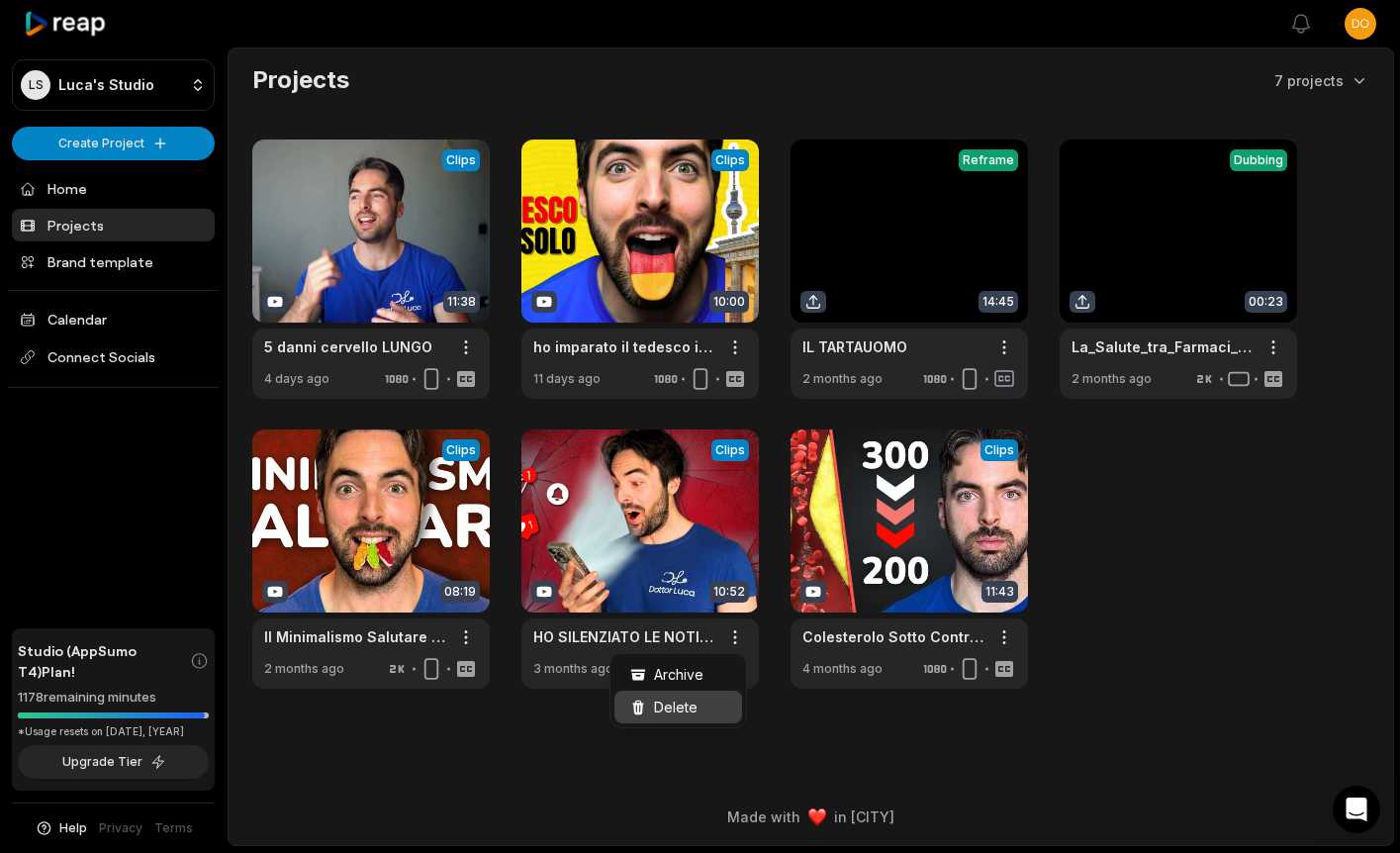 click on "Delete" at bounding box center (676, 707) 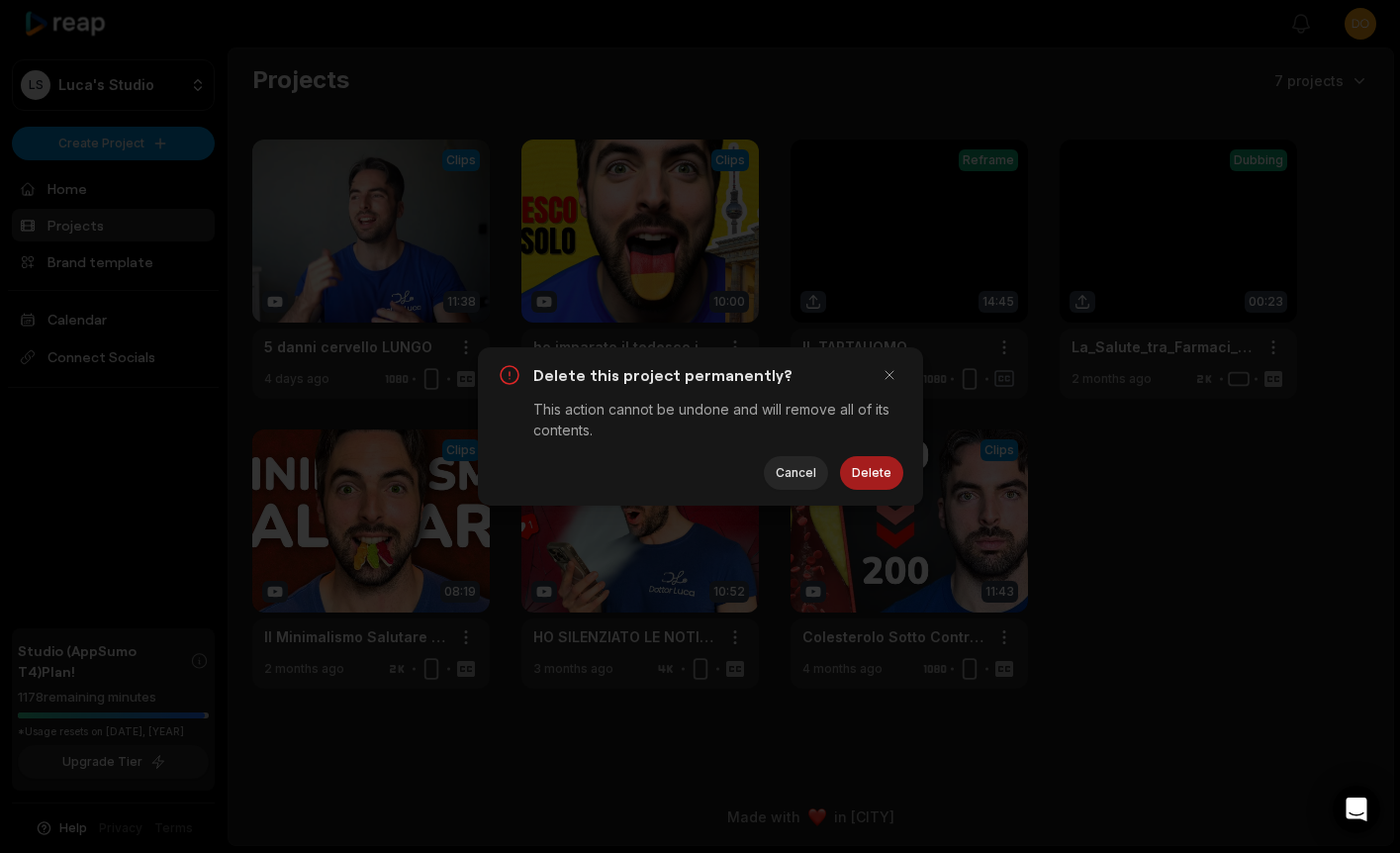 click on "Delete" at bounding box center [872, 473] 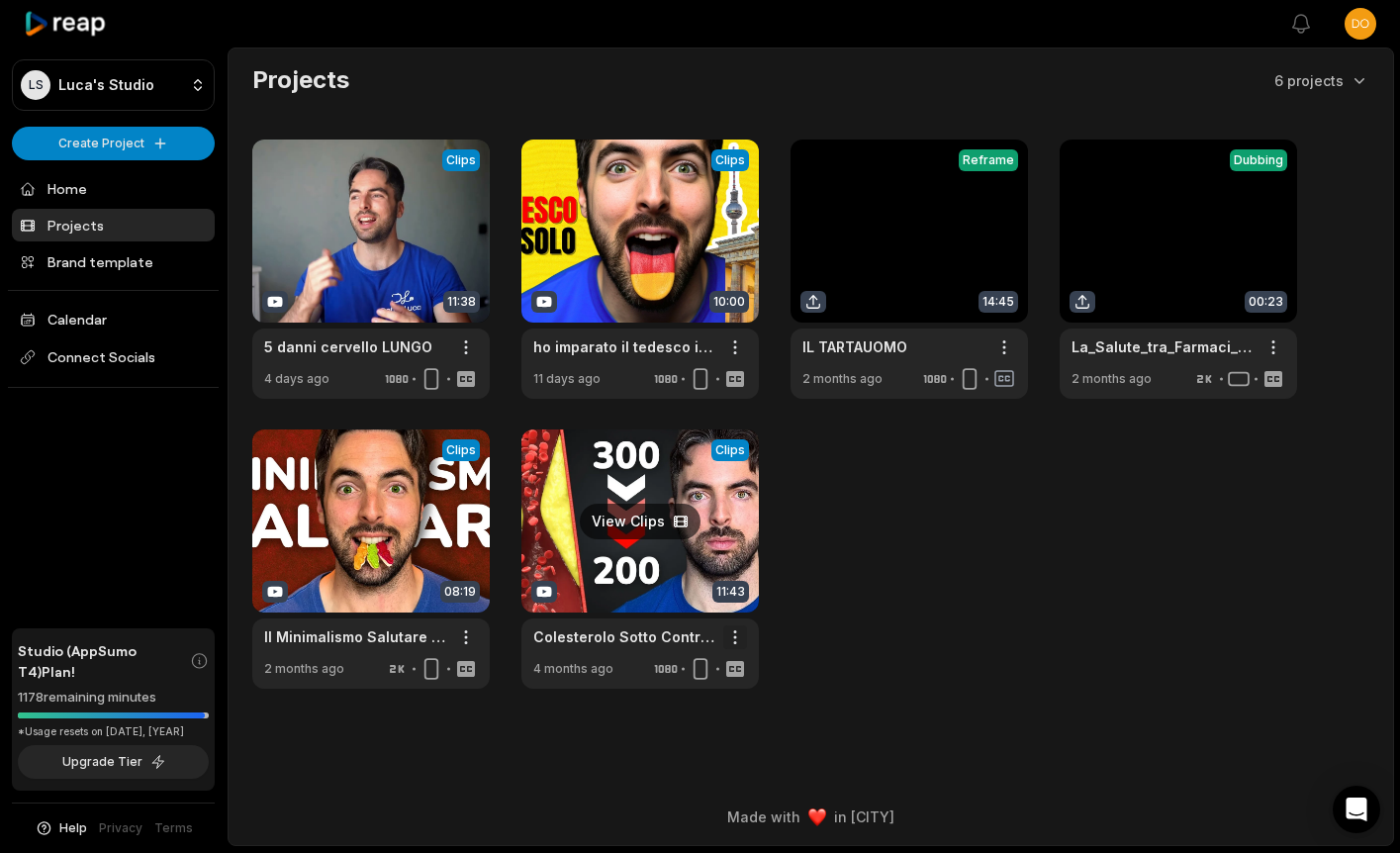 click on "LS Luca's Studio Create Project Home Projects Brand template Calendar Connect Socials Studio (AppSumo T4)  Plan! 1178  remaining minutes *Usage resets on August 1, 2025 Upgrade Tier Help Privacy Terms Open sidebar View notifications Open user menu Projects   6 projects   View Clips Clips 11:38 5 danni cervello LUNGO Open options 4 days ago View Clips Clips 10:00 ho imparato il tedesco in 6 mesi Open options 11 days ago View Clips Reframe 14:45 IL TARTAUOMO Open options 2 months ago View Clips Dubbing 00:23 La_Salute_tra_Farmaci_e_Stile_di_Vita-682b214fbcc24a5ebfae3dcb-framed-with-text Open options 2 months ago View Clips Clips 08:19 Il Minimalismo Salutare Ti Salverà La Vita Open options 2 months ago View Clips Clips 11:43 Colesterolo Sotto Controllo: La Guida Completa Senza Farmaci Open options 4 months ago Made with   in San Francisco
IL TARTAUOMO Video resolution Portrait (9:16)" at bounding box center (700, 426) 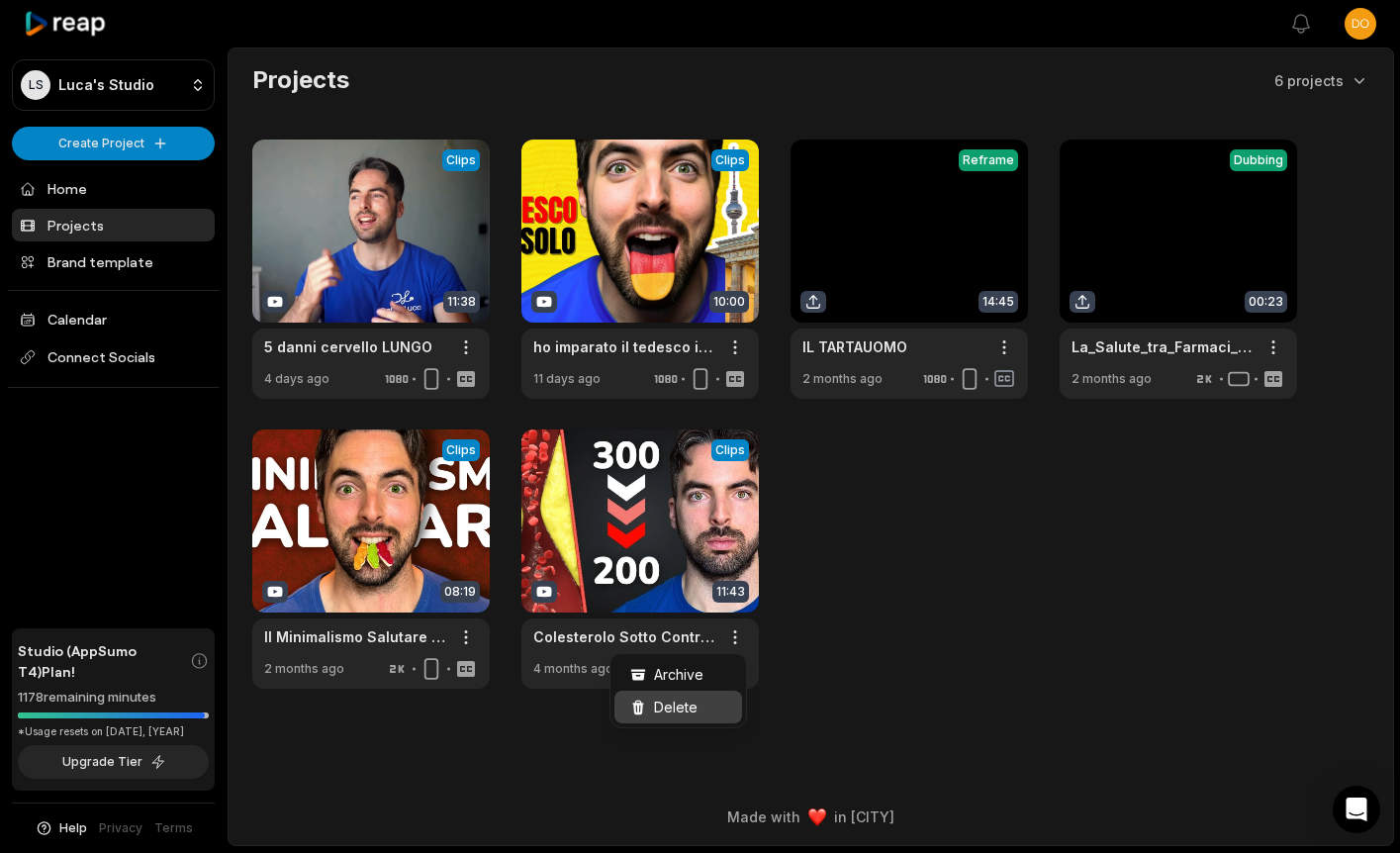 click on "Delete" at bounding box center (676, 707) 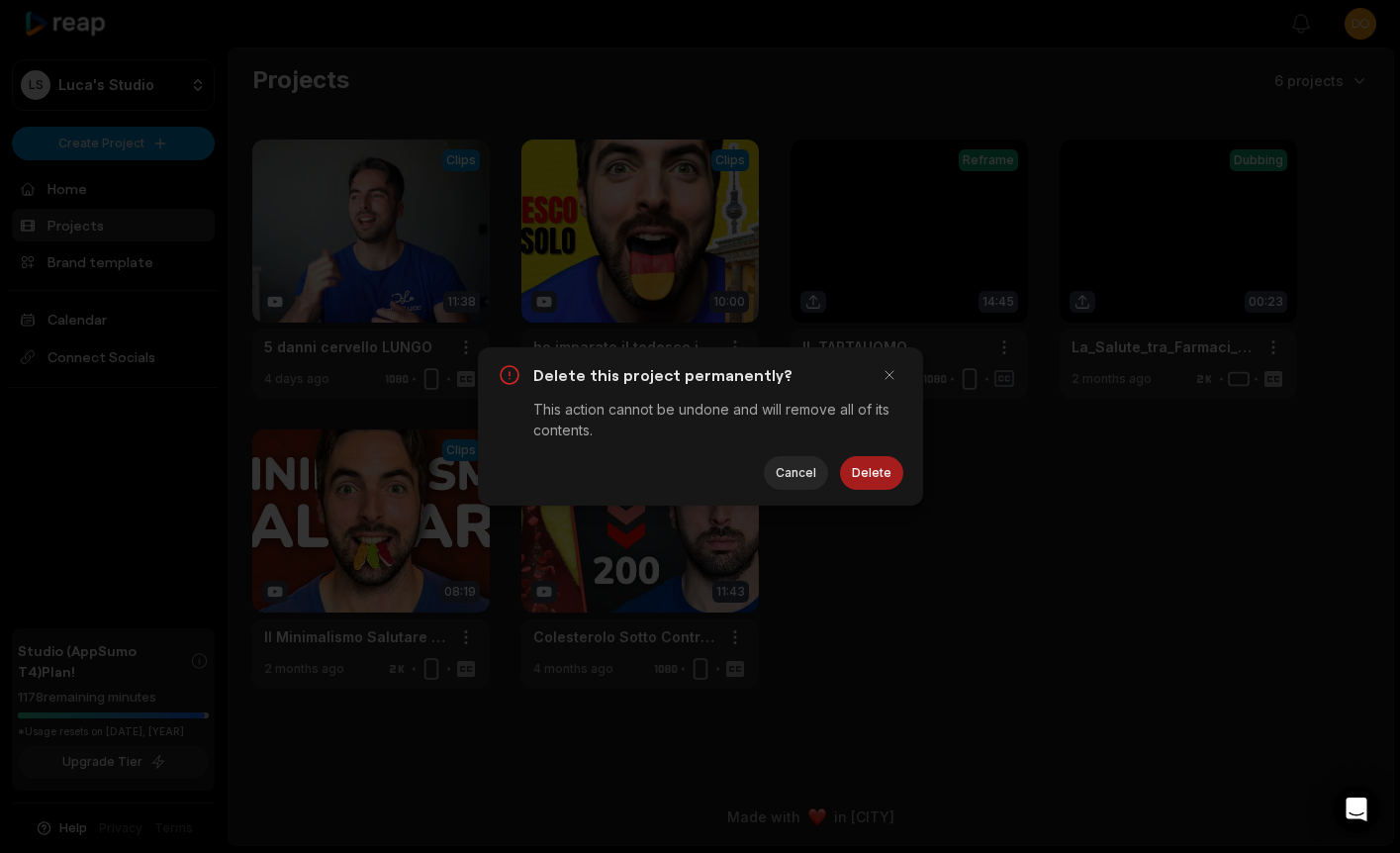 click on "Delete" at bounding box center [872, 473] 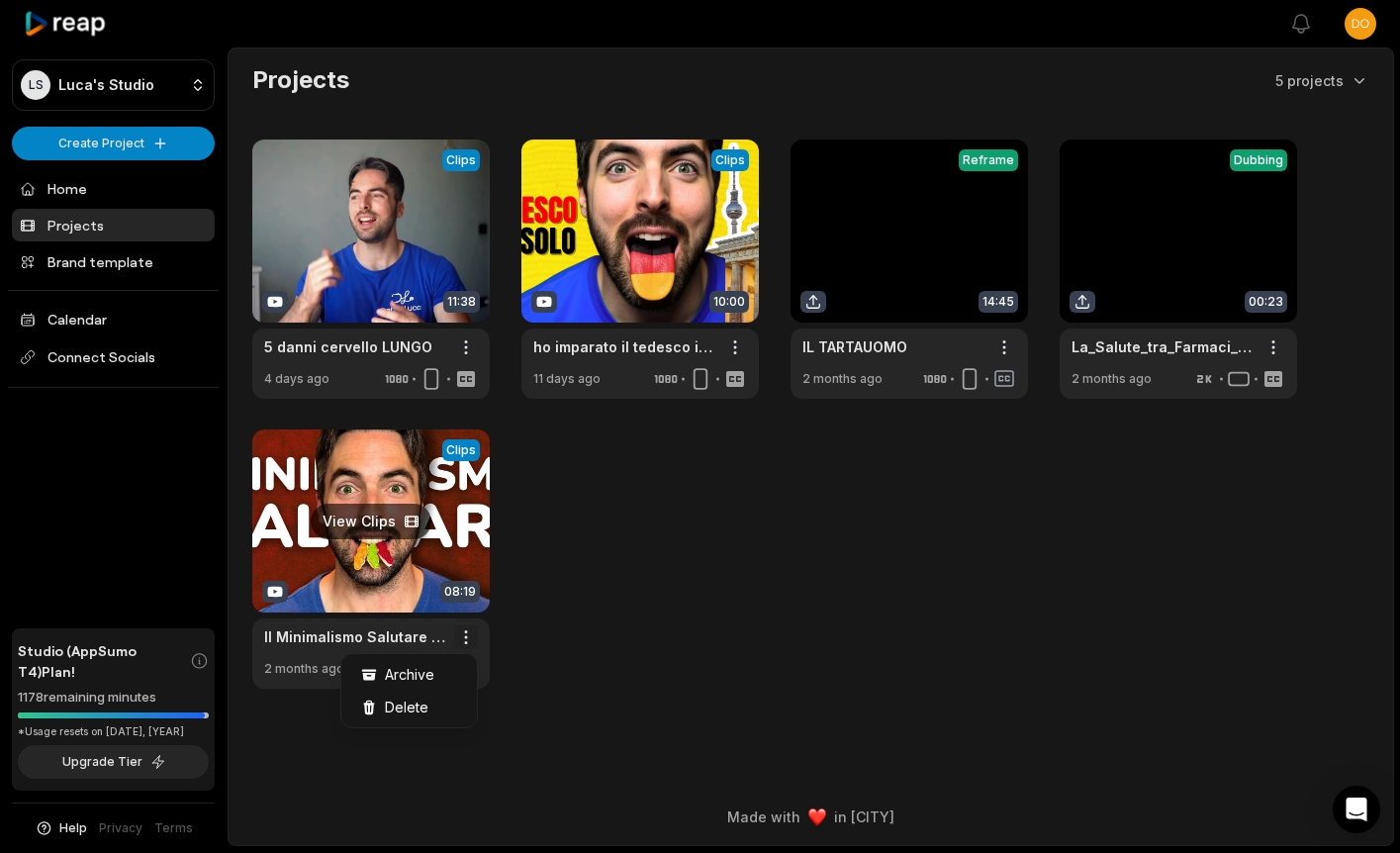 click on "LS Luca's Studio Create Project Home Projects Brand template Calendar Connect Socials Studio (AppSumo T4)  Plan! 1178  remaining minutes *Usage resets on August 1, 2025 Upgrade Tier Help Privacy Terms Open sidebar View notifications Open user menu Projects   5 projects   View Clips Clips 11:38 5 danni cervello LUNGO Open options 4 days ago View Clips Clips 10:00 ho imparato il tedesco in 6 mesi Open options 11 days ago View Clips Reframe 14:45 IL TARTAUOMO Open options 2 months ago View Clips Dubbing 00:23 La_Salute_tra_Farmaci_e_Stile_di_Vita-682b214fbcc24a5ebfae3dcb-framed-with-text Open options 2 months ago View Clips Clips 08:19 Il Minimalismo Salutare Ti Salverà La Vita Open options 2 months ago Made with   in San Francisco
IL TARTAUOMO Portrait (9:16) Popping Archive Delete" at bounding box center (700, 426) 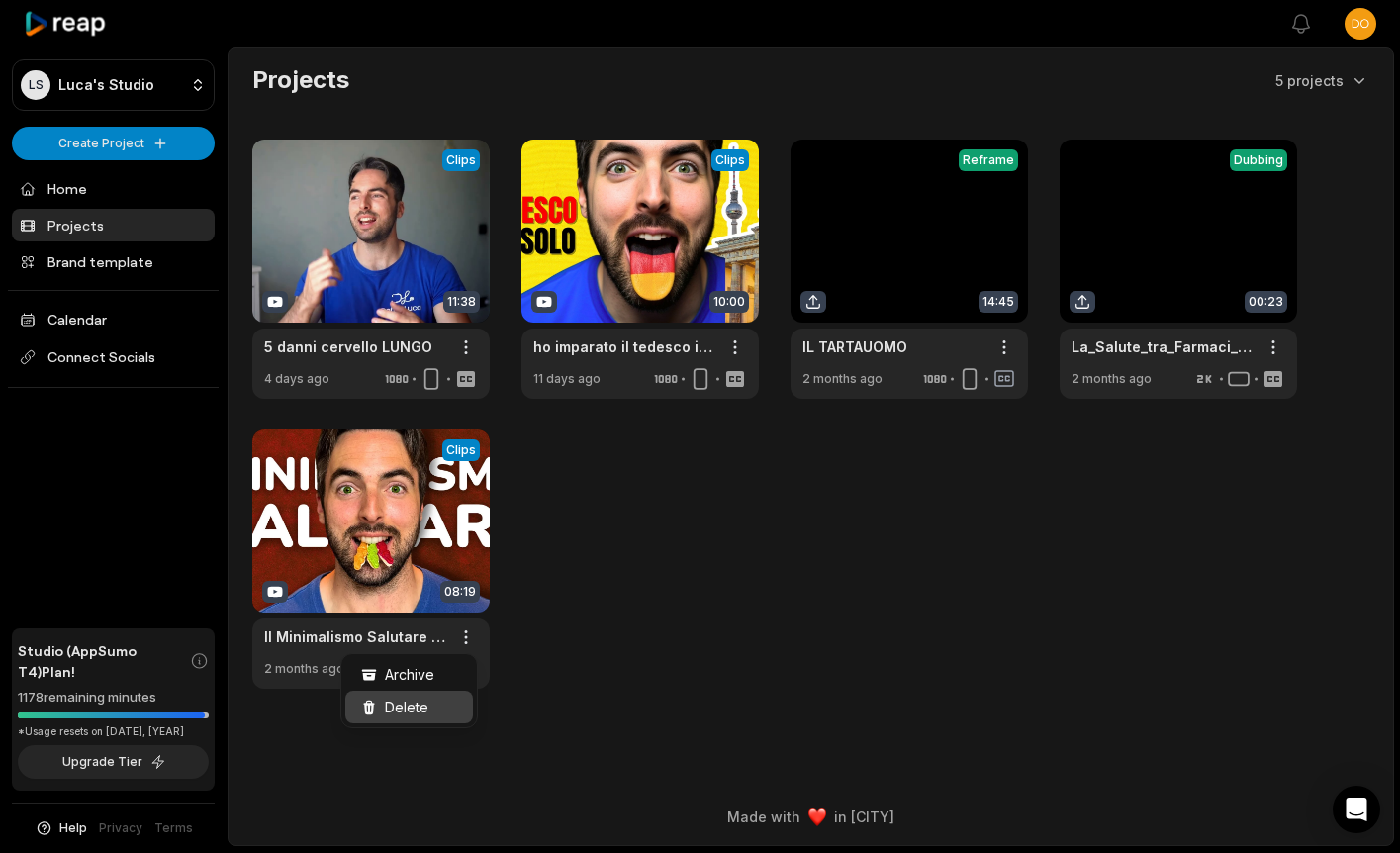 click on "Delete" at bounding box center [407, 707] 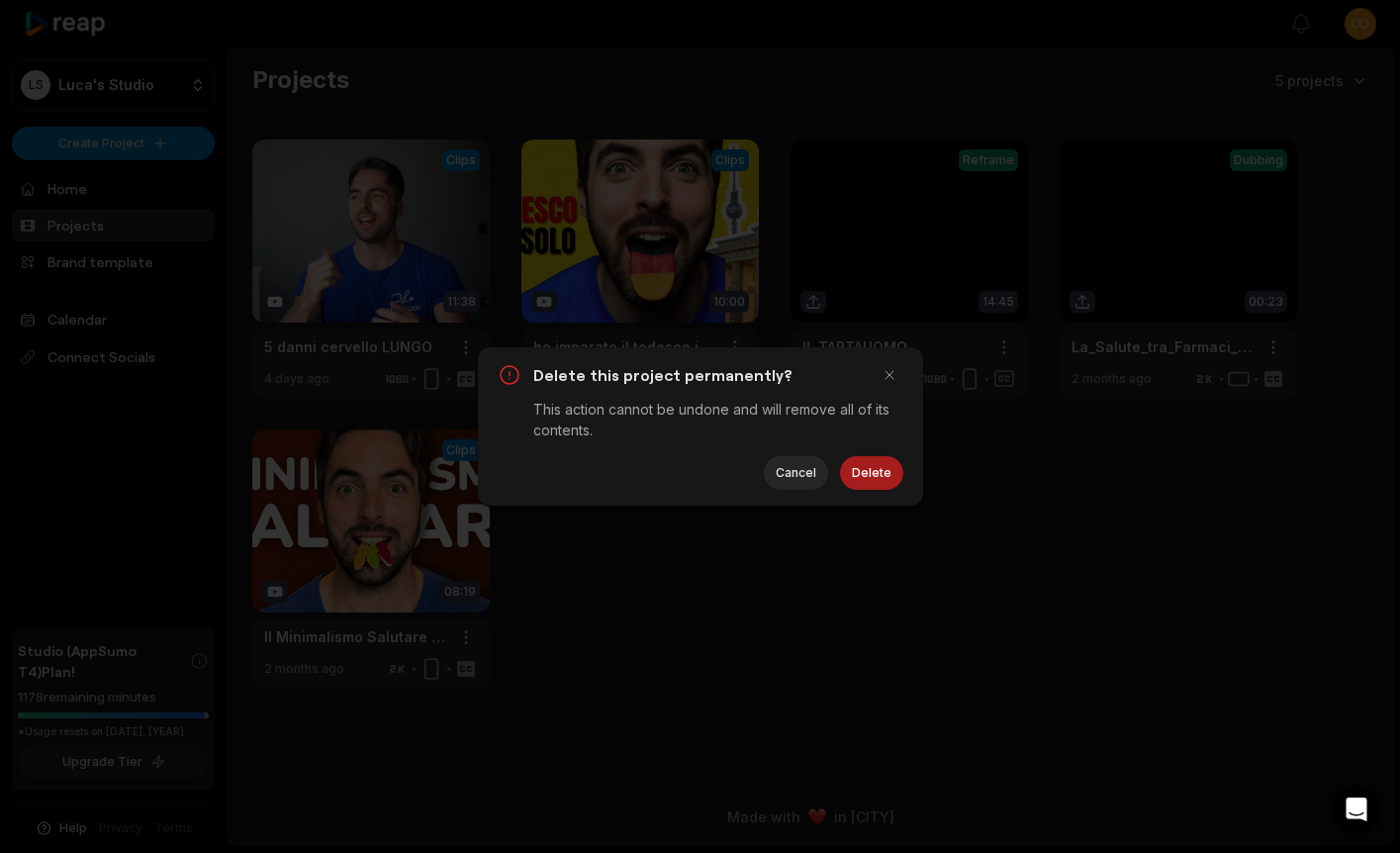 click on "Delete" at bounding box center [872, 473] 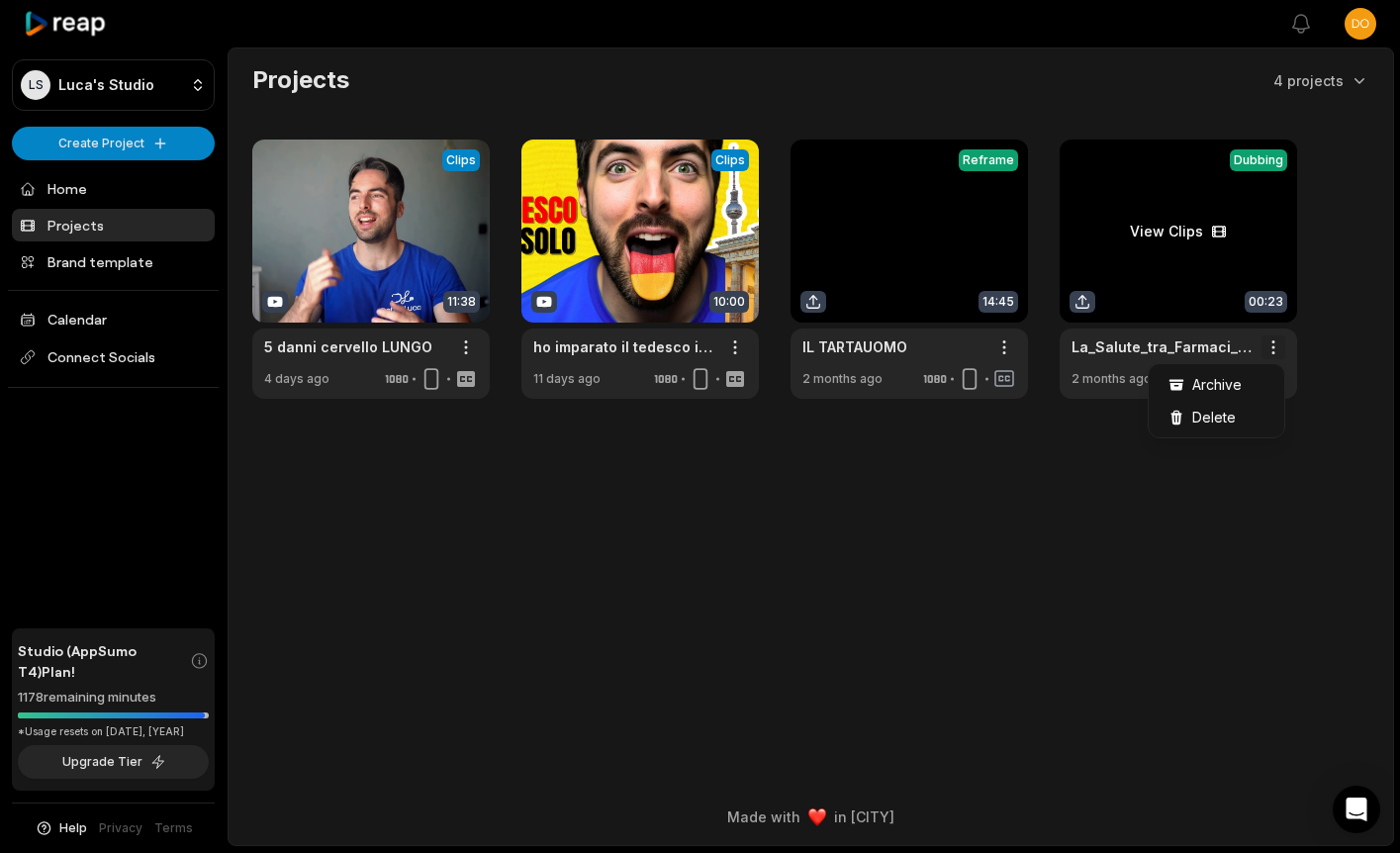 click on "LS Luca's Studio Create Project Home Projects Brand template Calendar Connect Socials Studio (AppSumo T4)  Plan! 1178  remaining minutes *Usage resets on August 1, 2025 Upgrade Tier Help Privacy Terms Open sidebar View notifications Open user menu Projects   4 projects   View Clips Clips 11:38 5 danni cervello LUNGO Open options 4 days ago View Clips Clips 10:00 ho imparato il tedesco in 6 mesi Open options 11 days ago View Clips Reframe 14:45 IL TARTAUOMO Open options 2 months ago View Clips Dubbing 00:23 La_Salute_tra_Farmaci_e_Stile_di_Vita-682b214fbcc24a5ebfae3dcb-framed-with-text Open options 2 months ago Made with   in San Francisco
IL TARTAUOMO Landscape (16:9) Archive Delete" at bounding box center (700, 426) 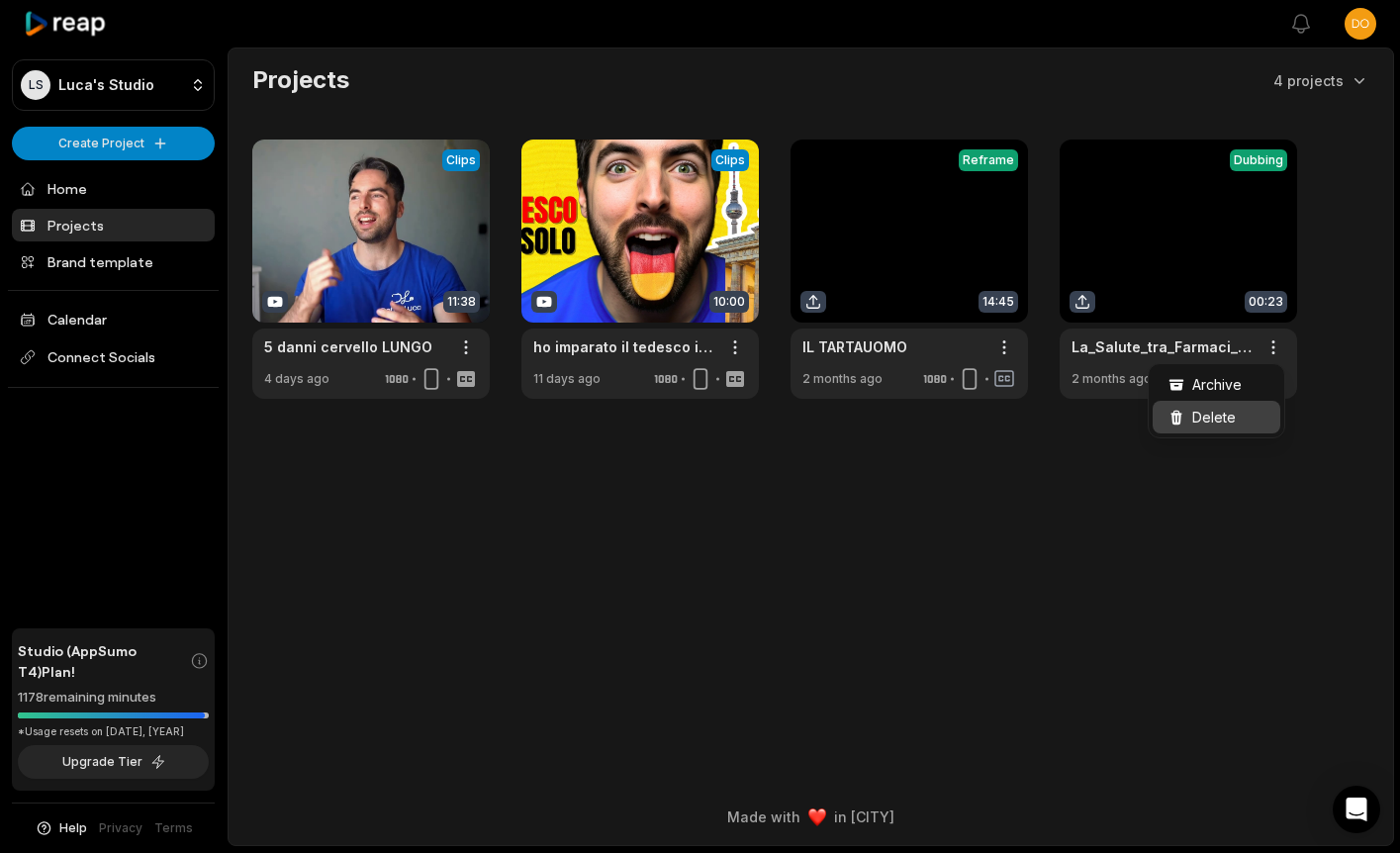 click on "Delete" at bounding box center [1214, 417] 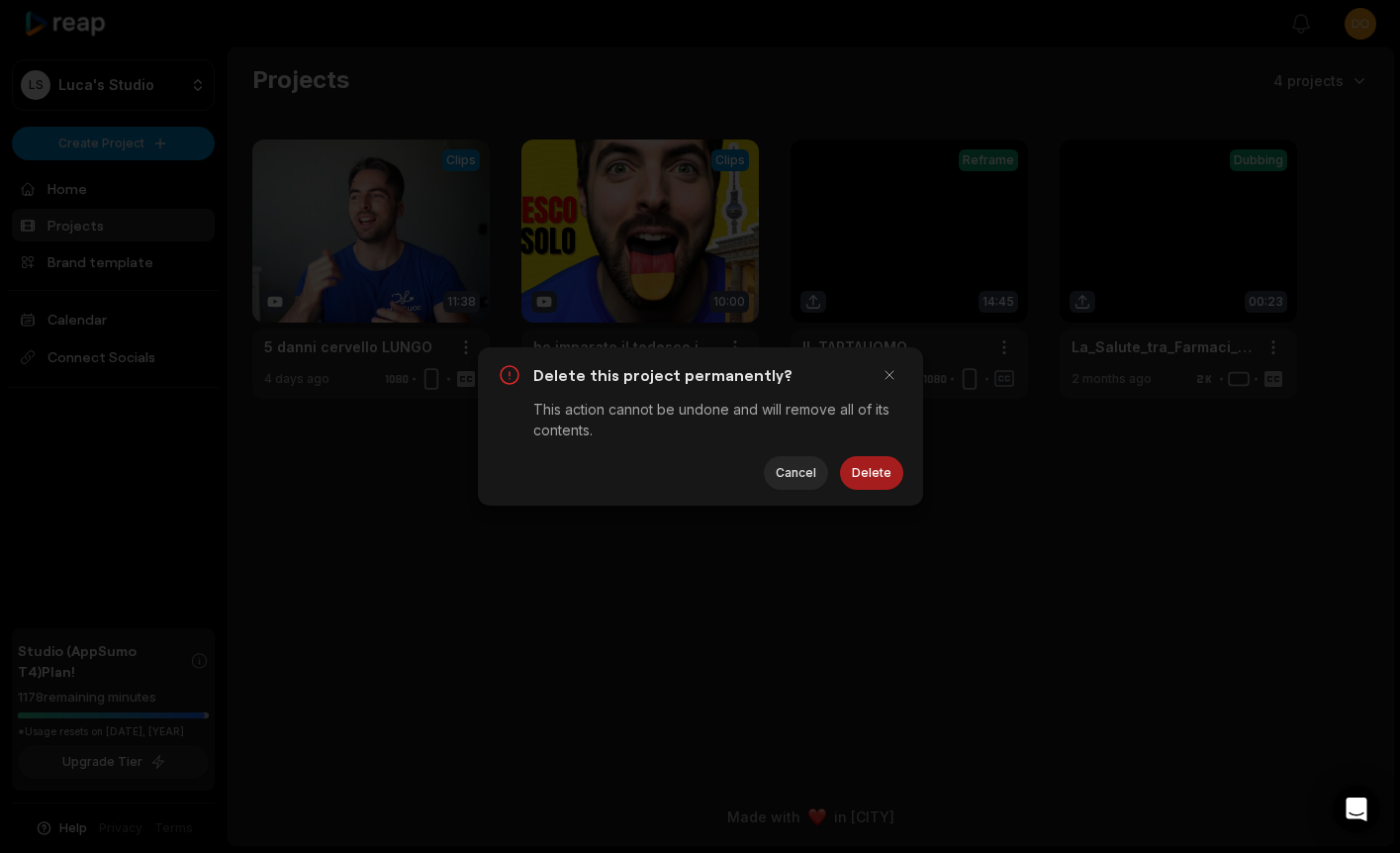 click on "Delete" at bounding box center [872, 473] 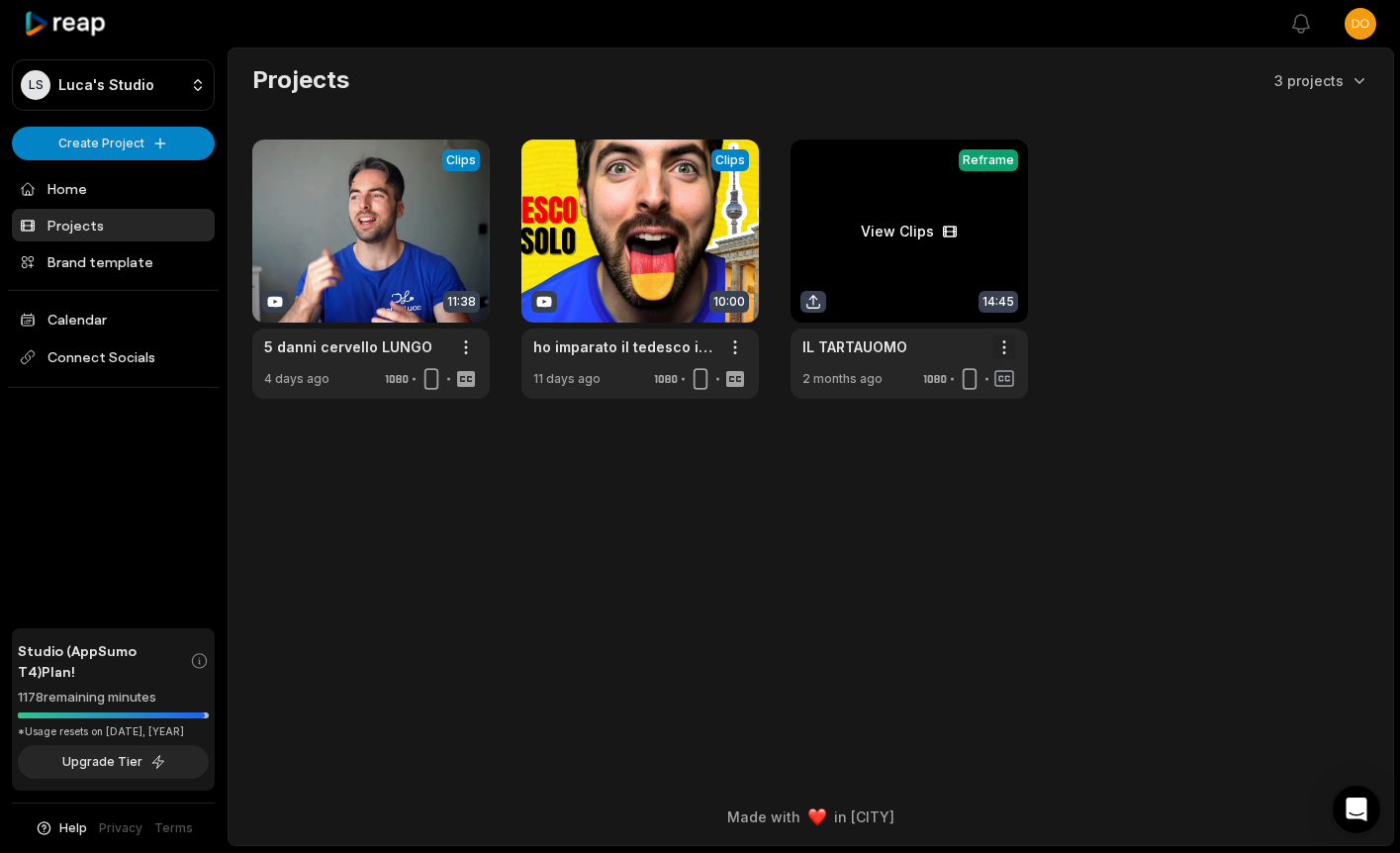 click on "LS Luca's Studio Create Project Home Projects Brand template Calendar Connect Socials Studio (AppSumo T4)  Plan! 1178  remaining minutes *Usage resets on August 1, 2025 Upgrade Tier Help Privacy Terms Open sidebar View notifications Open user menu Projects   3 projects   View Clips Clips 11:38 5 danni cervello LUNGO Open options 4 days ago View Clips Clips 10:00 ho imparato il tedesco in 6 mesi Open options 11 days ago View Clips Reframe 14:45 IL TARTAUOMO Open options 2 months ago Made with   in San Francisco
IL TARTAUOMO no captions" at bounding box center [700, 426] 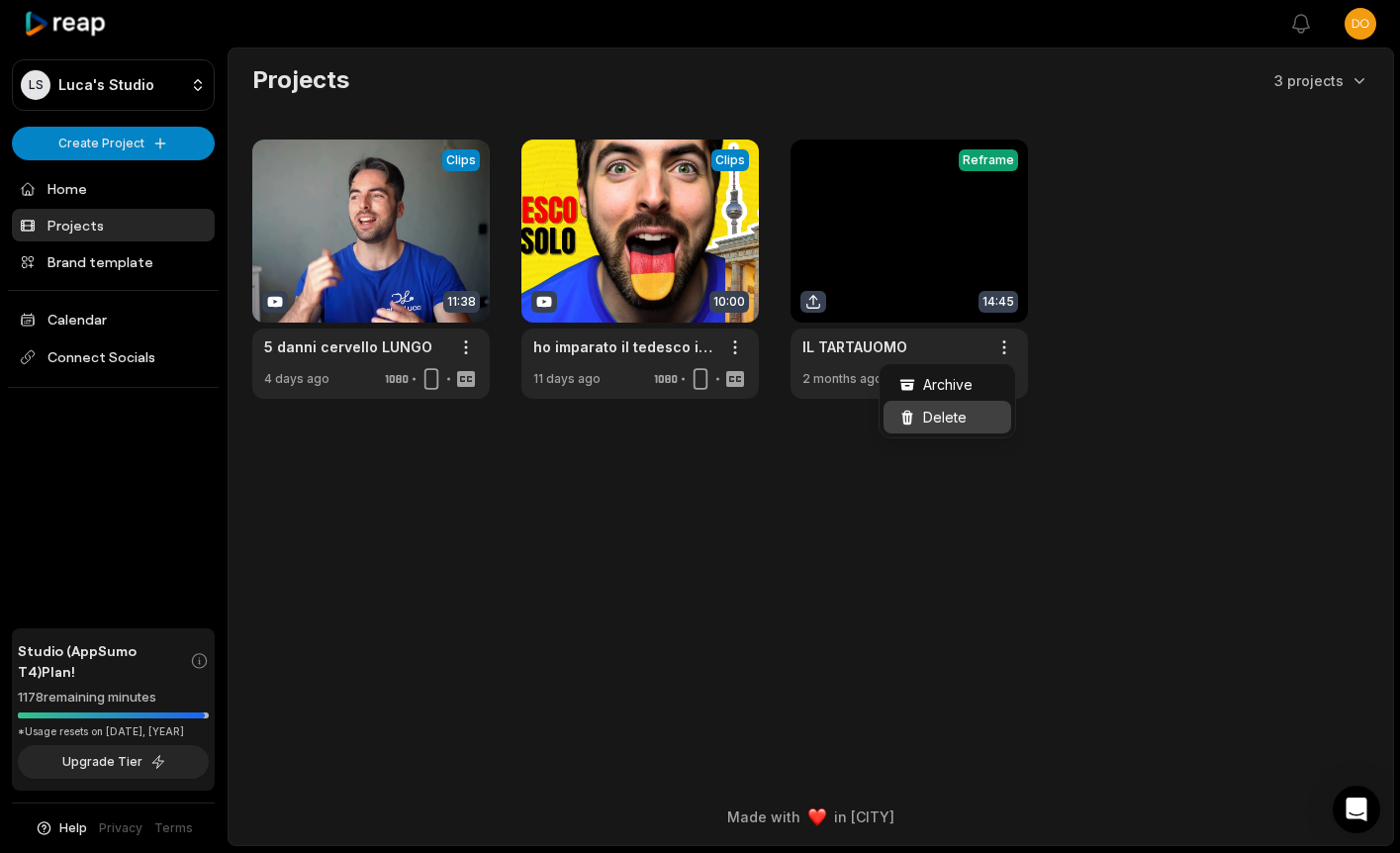 click on "Delete" at bounding box center (945, 417) 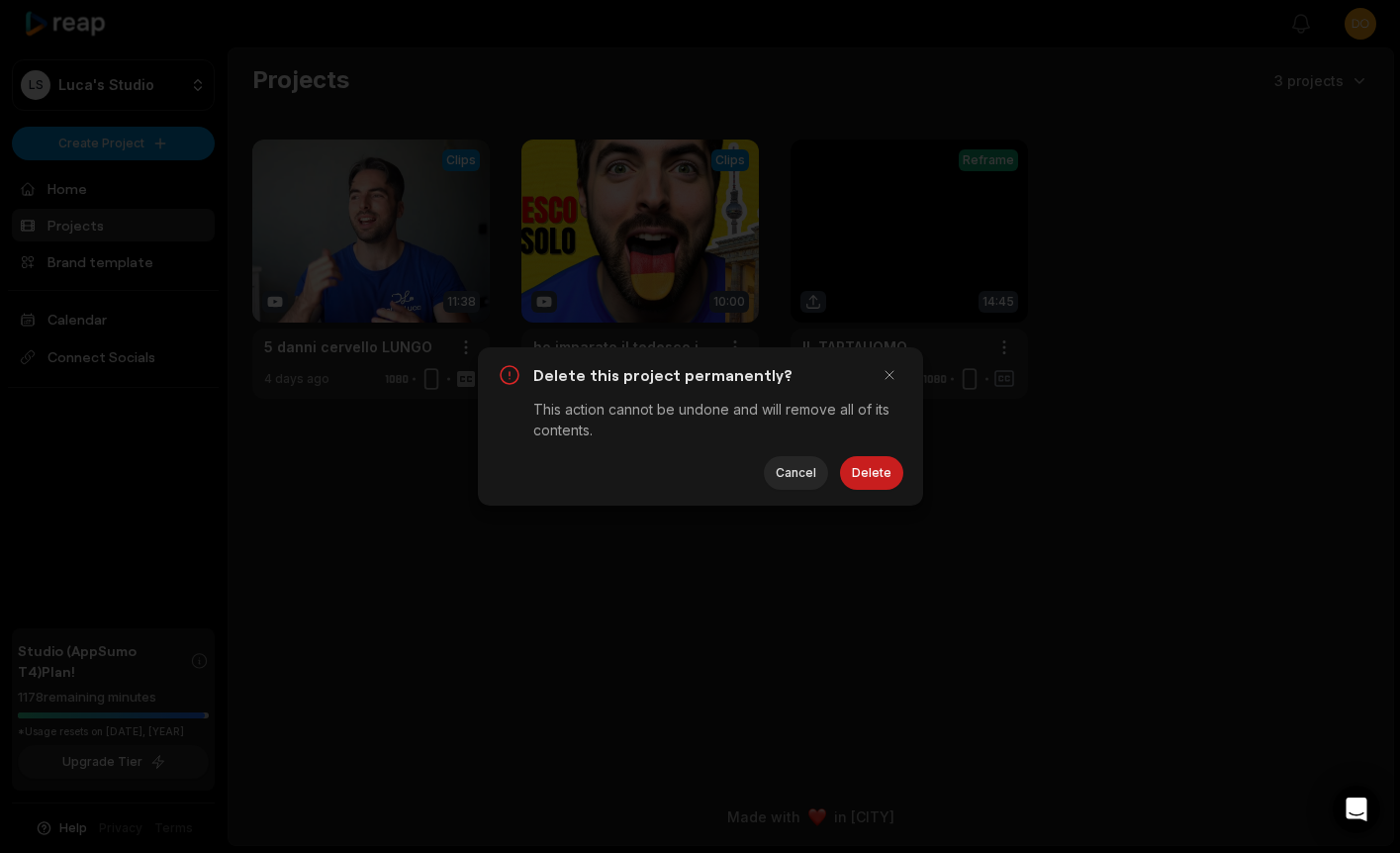 click on "Delete this project permanently? This action cannot be undone and will remove all of its contents. Delete Cancel" at bounding box center [700, 426] 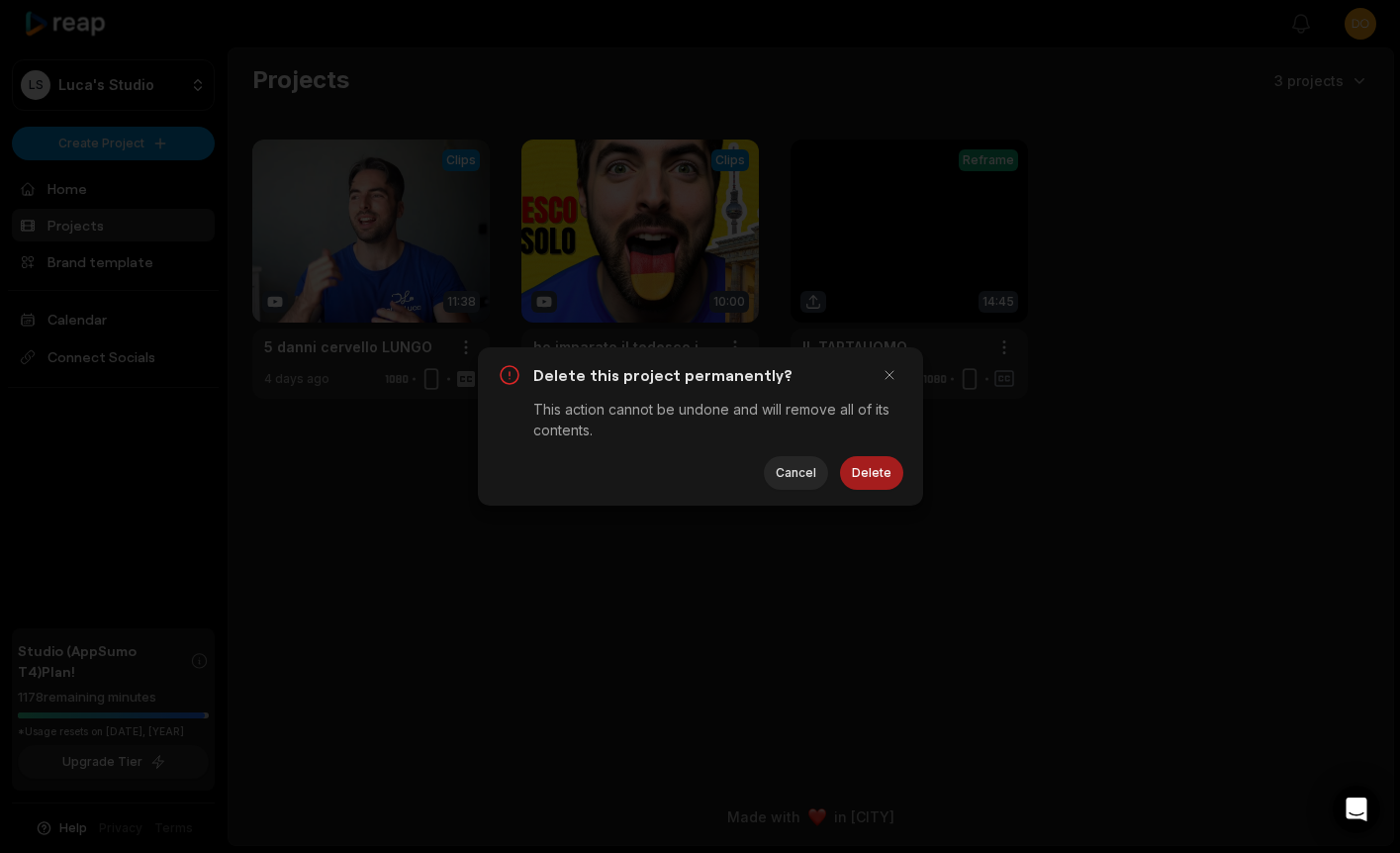 click on "Delete" at bounding box center (872, 473) 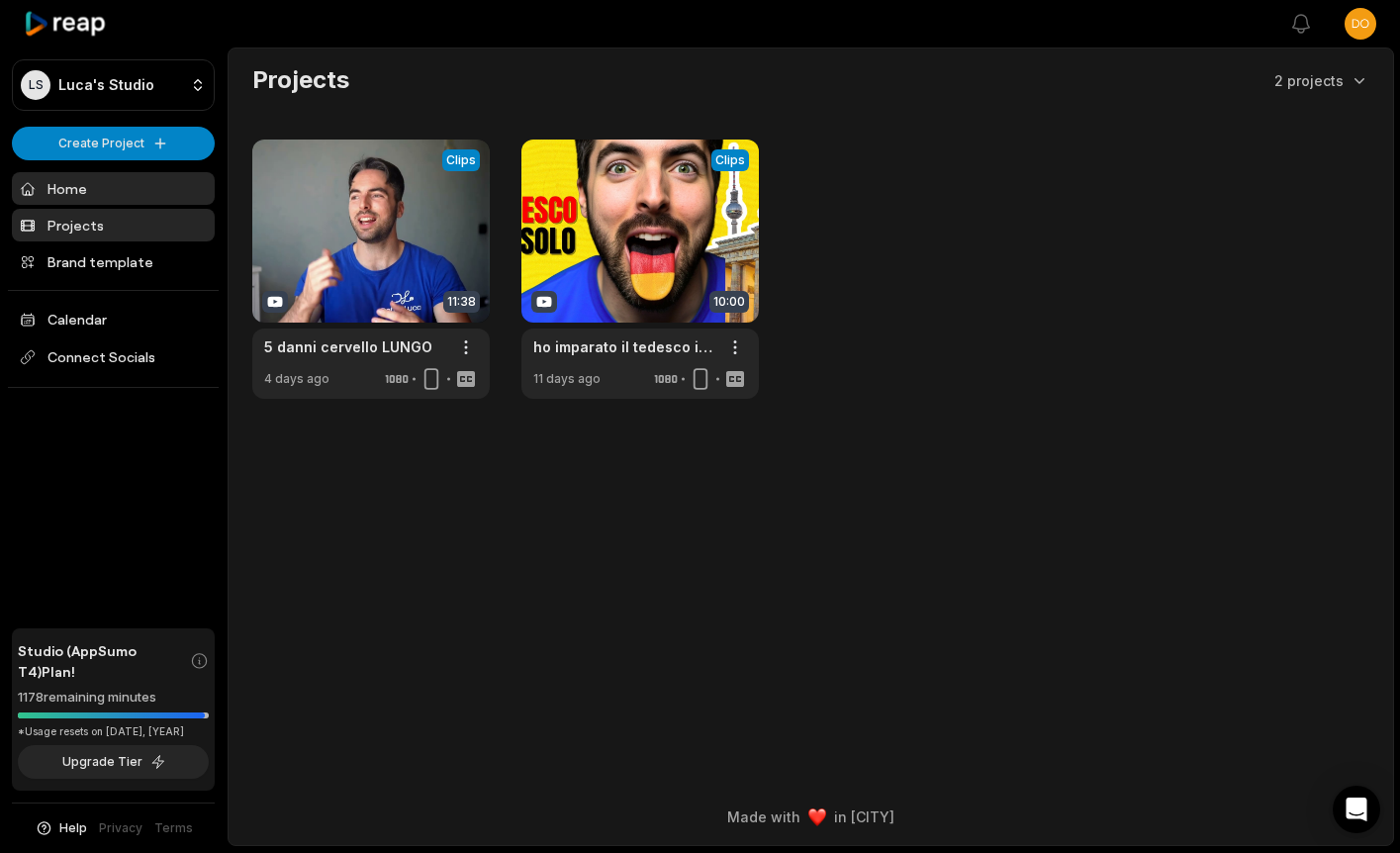 click on "Home" at bounding box center (113, 188) 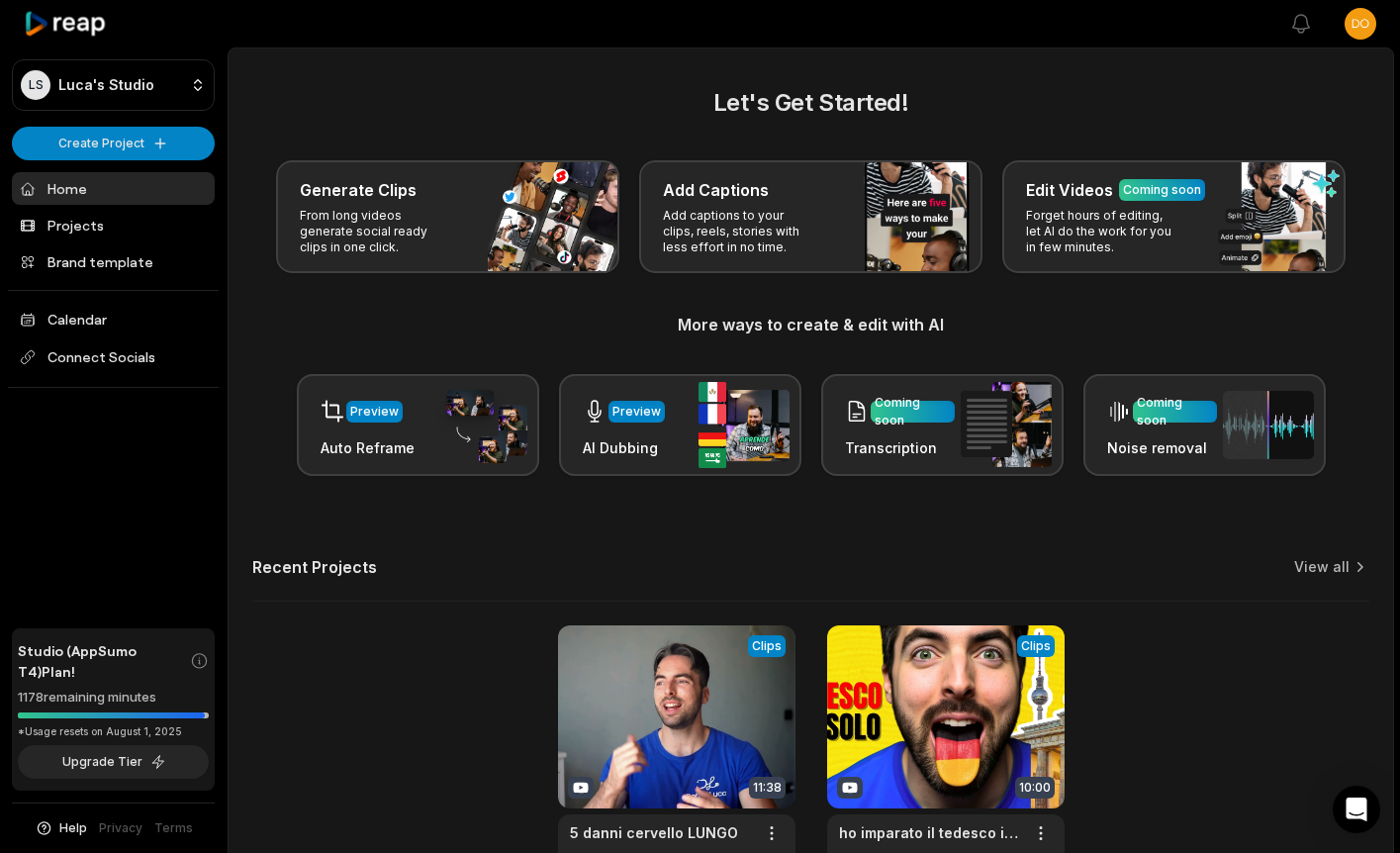 scroll, scrollTop: 0, scrollLeft: 0, axis: both 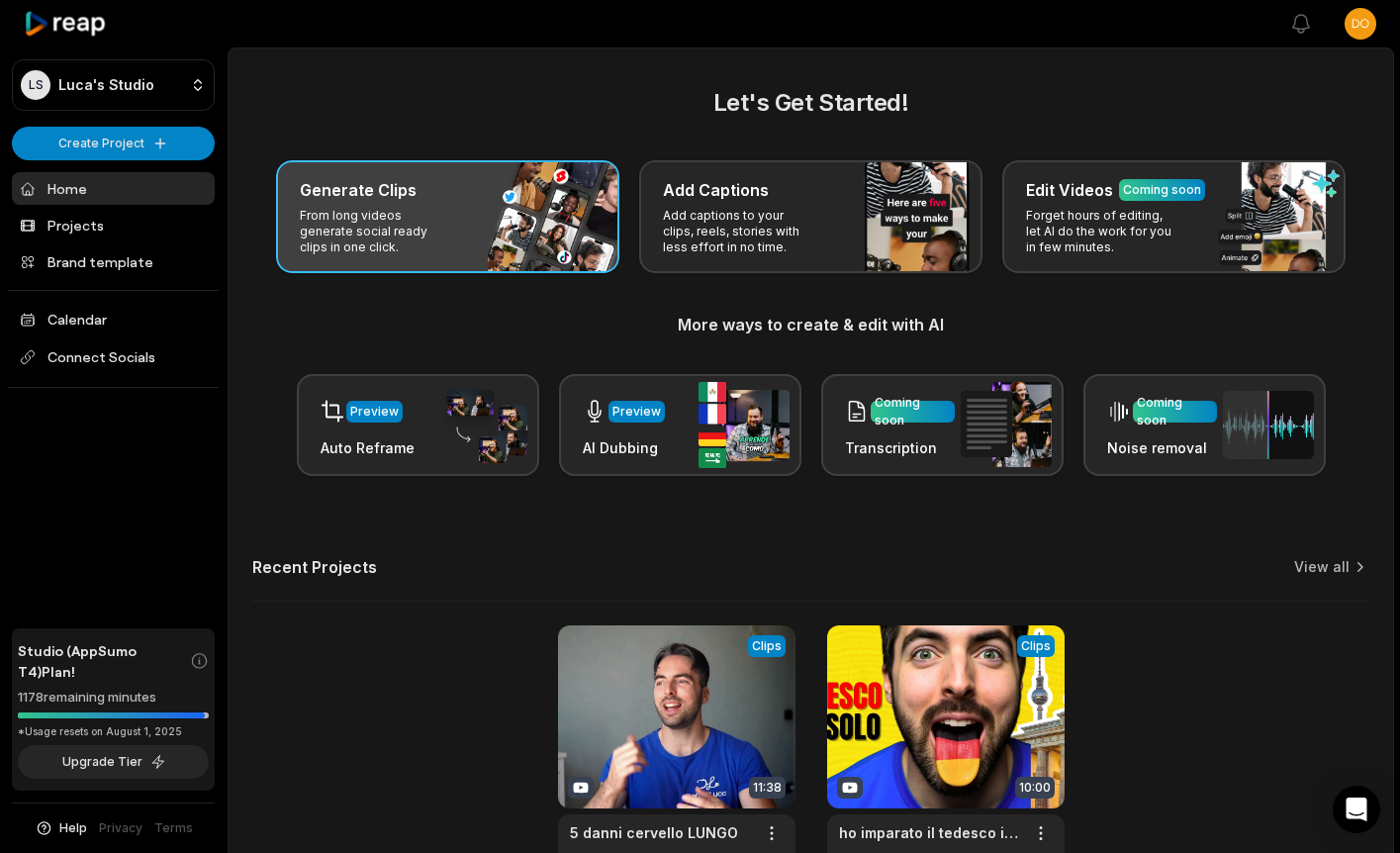 click on "From long videos generate social ready clips in one click." at bounding box center [376, 232] 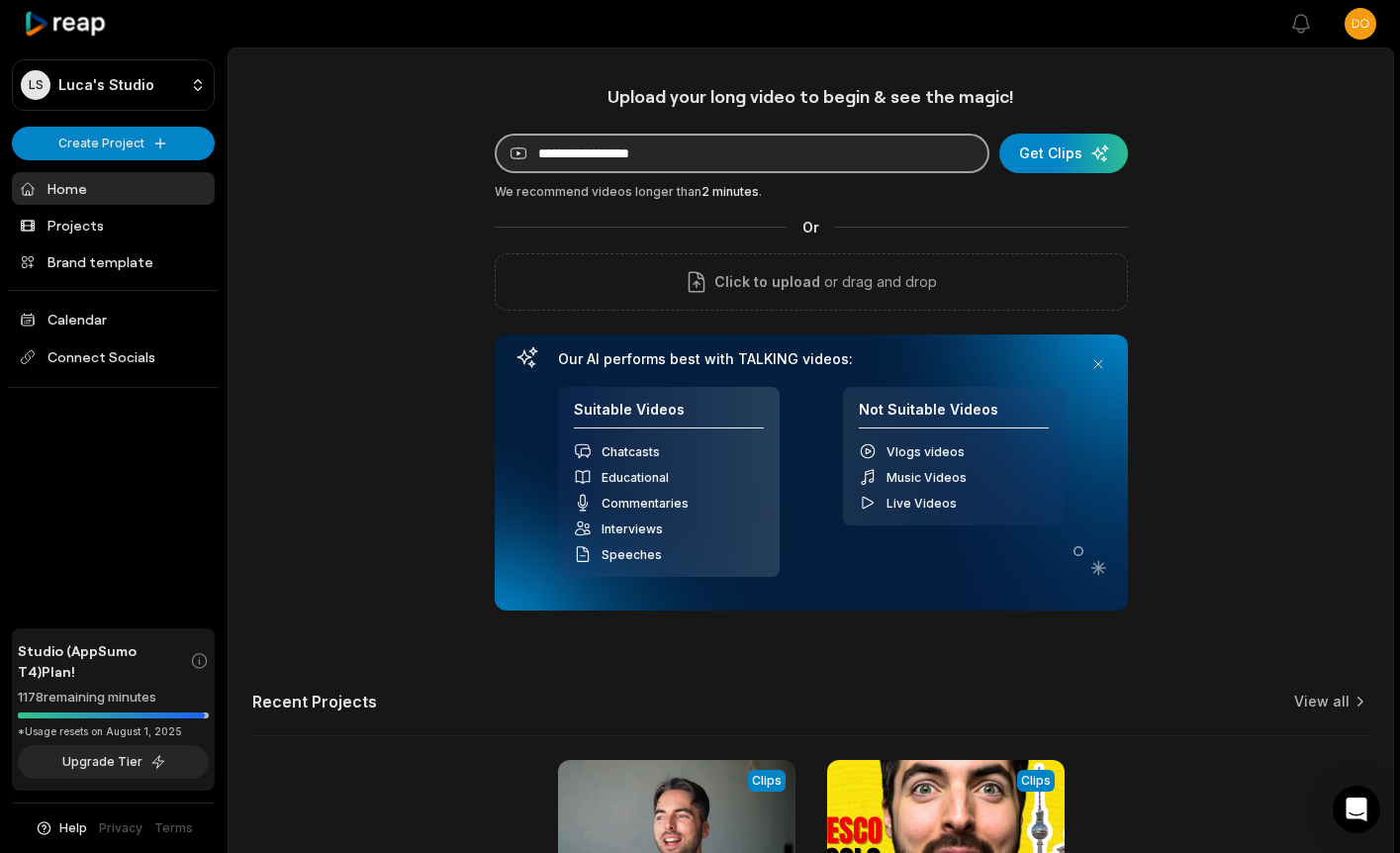 click at bounding box center [742, 153] 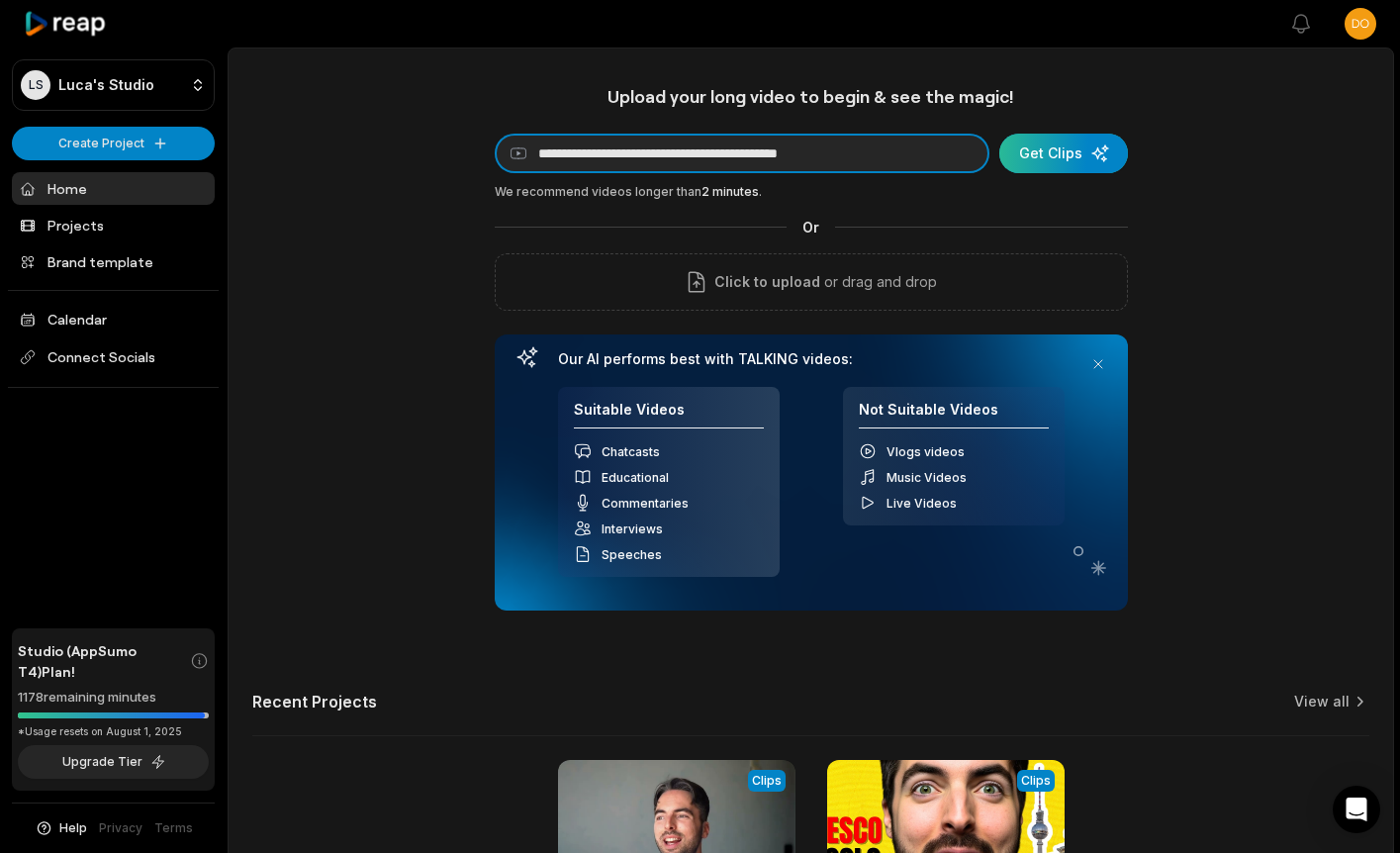 type on "**********" 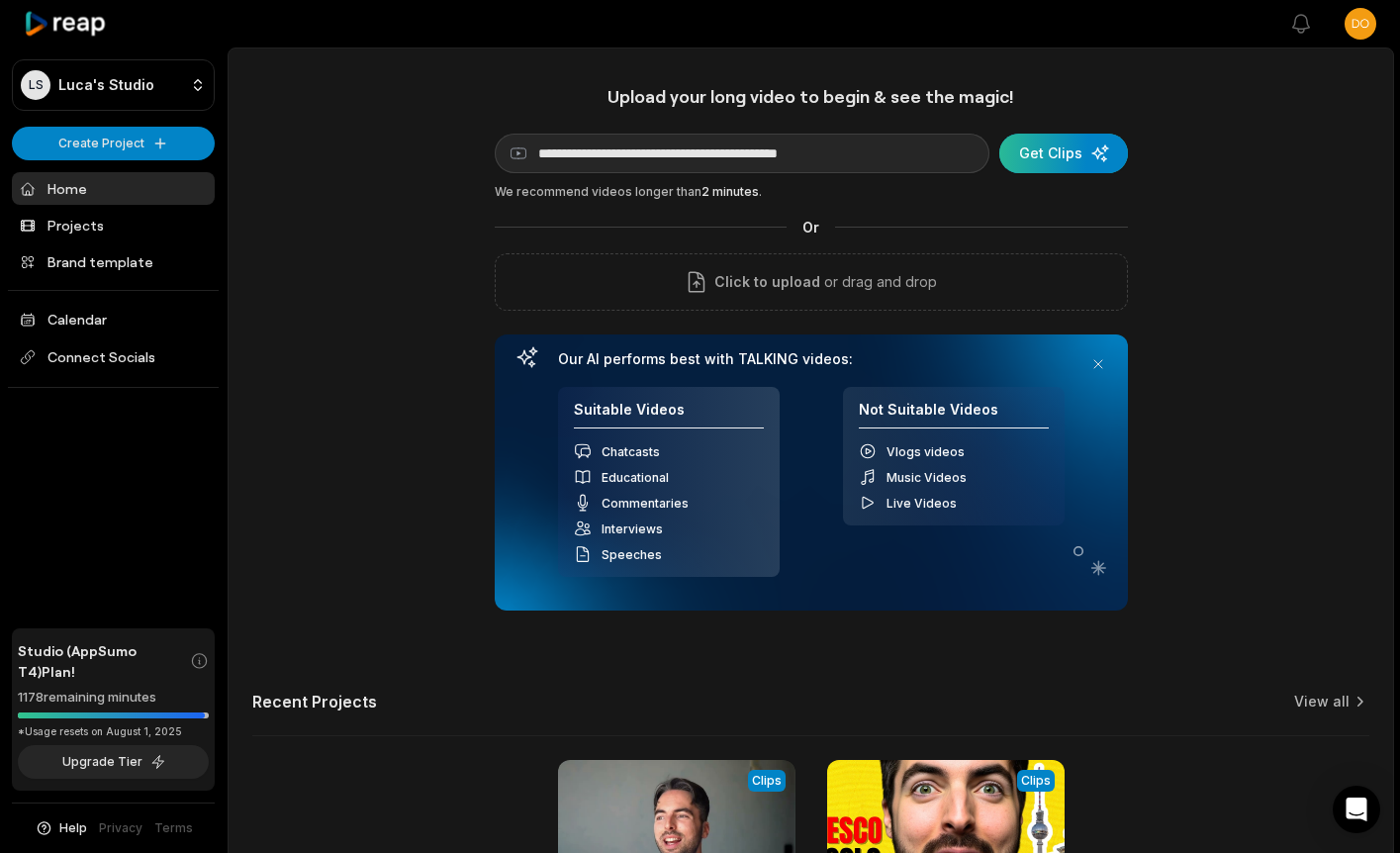 click at bounding box center (1064, 153) 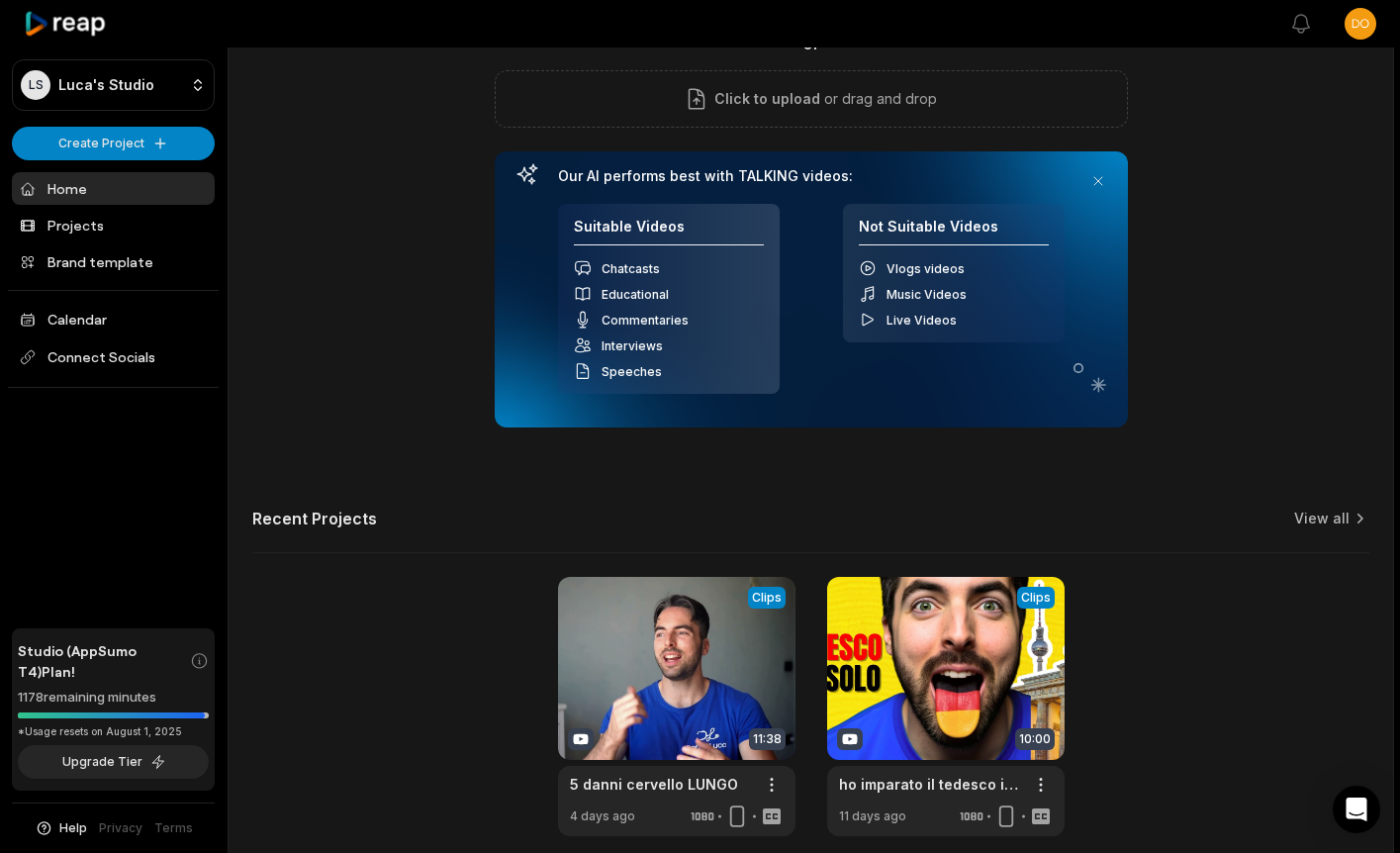 scroll, scrollTop: 0, scrollLeft: 0, axis: both 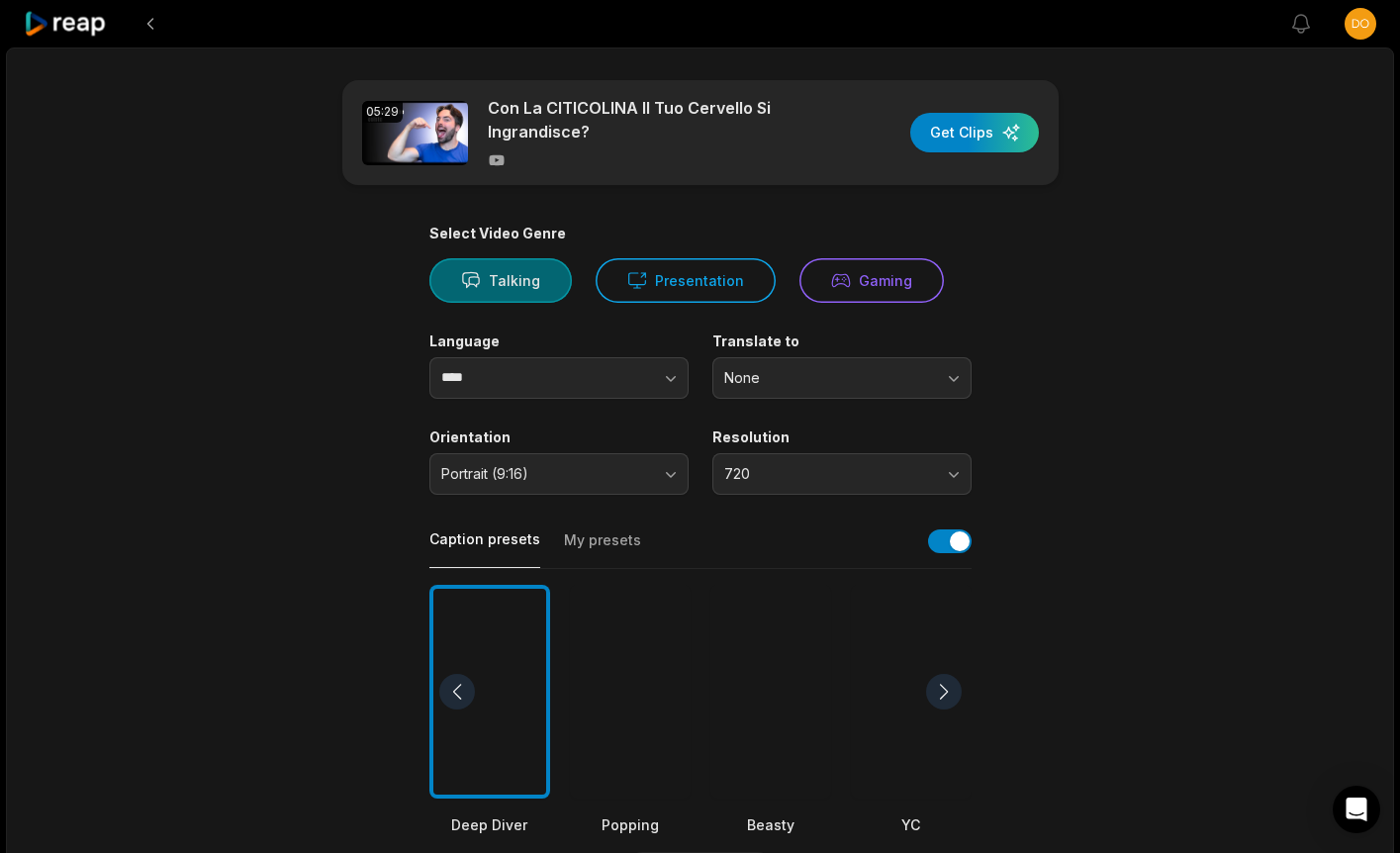 click on "Talking" at bounding box center (501, 280) 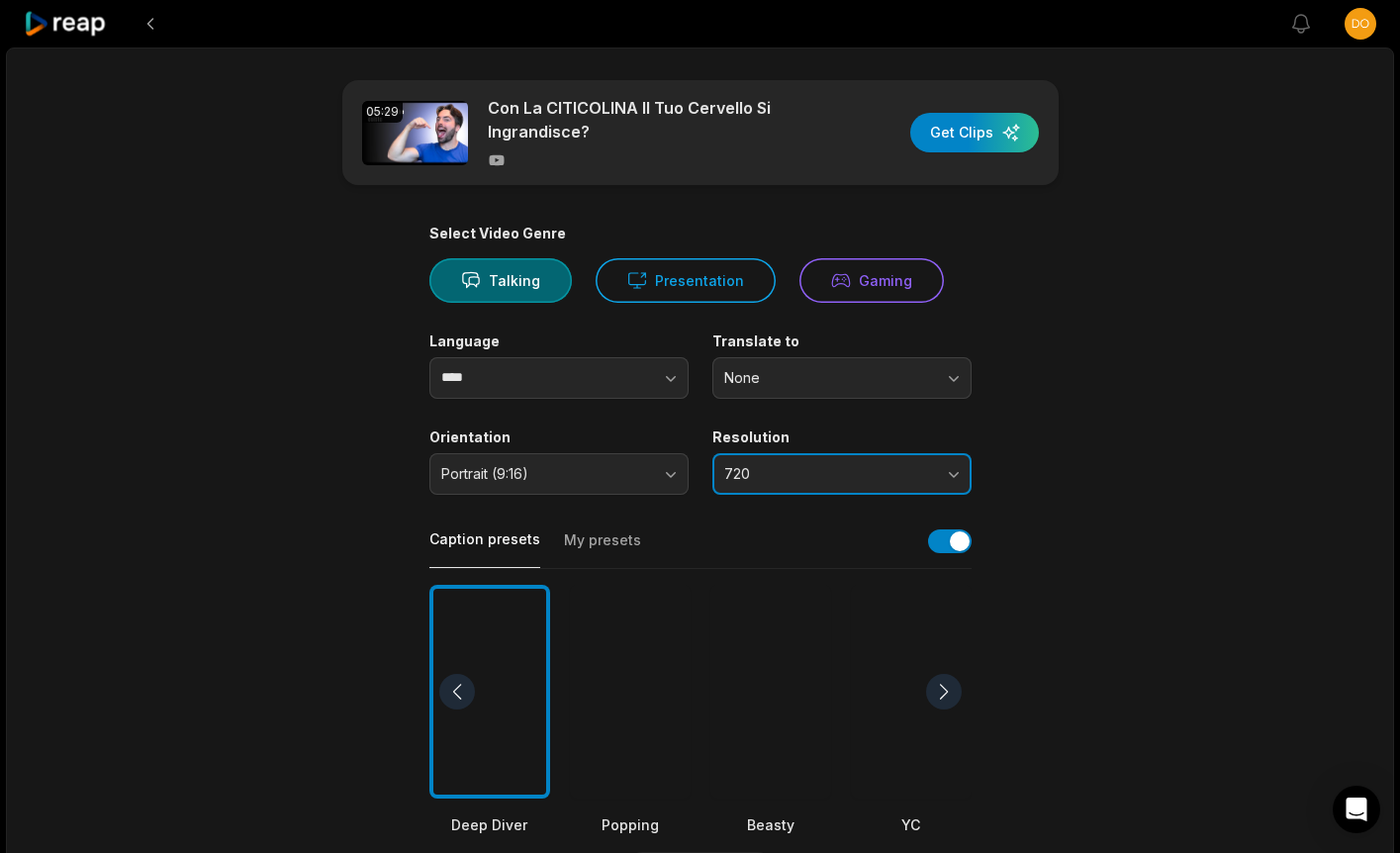 click on "720" at bounding box center (828, 474) 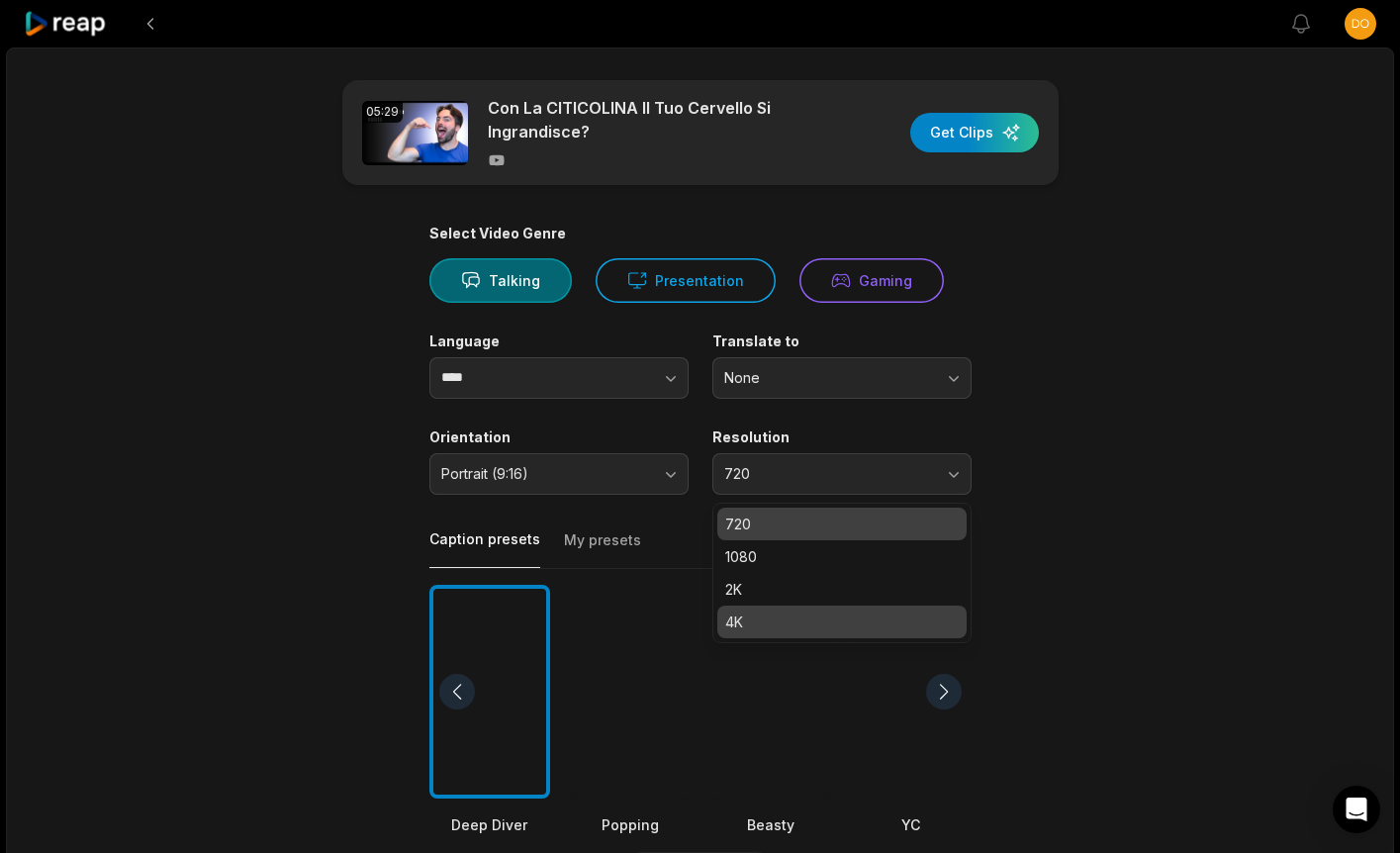click on "4K" at bounding box center [842, 621] 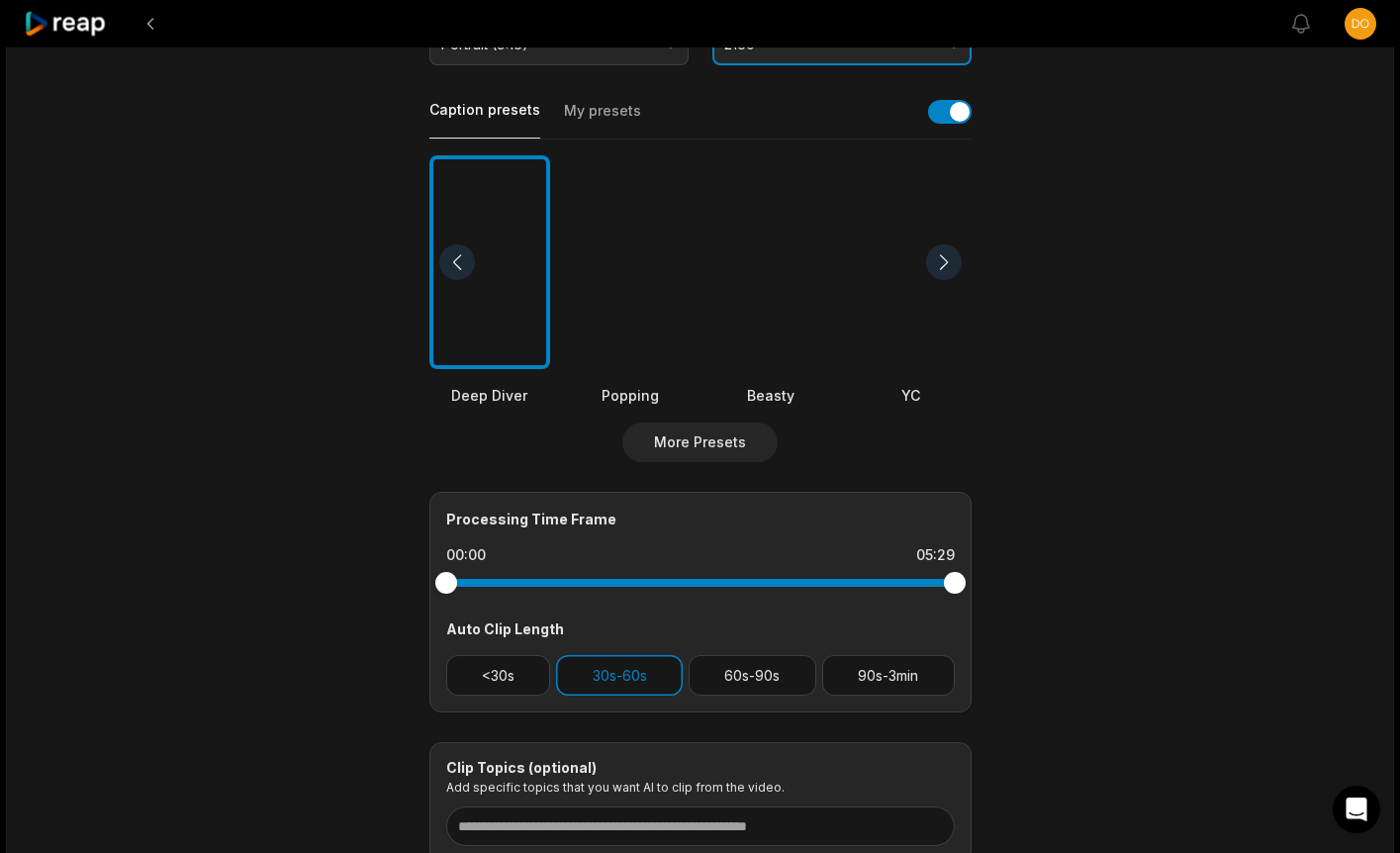 scroll, scrollTop: 433, scrollLeft: 0, axis: vertical 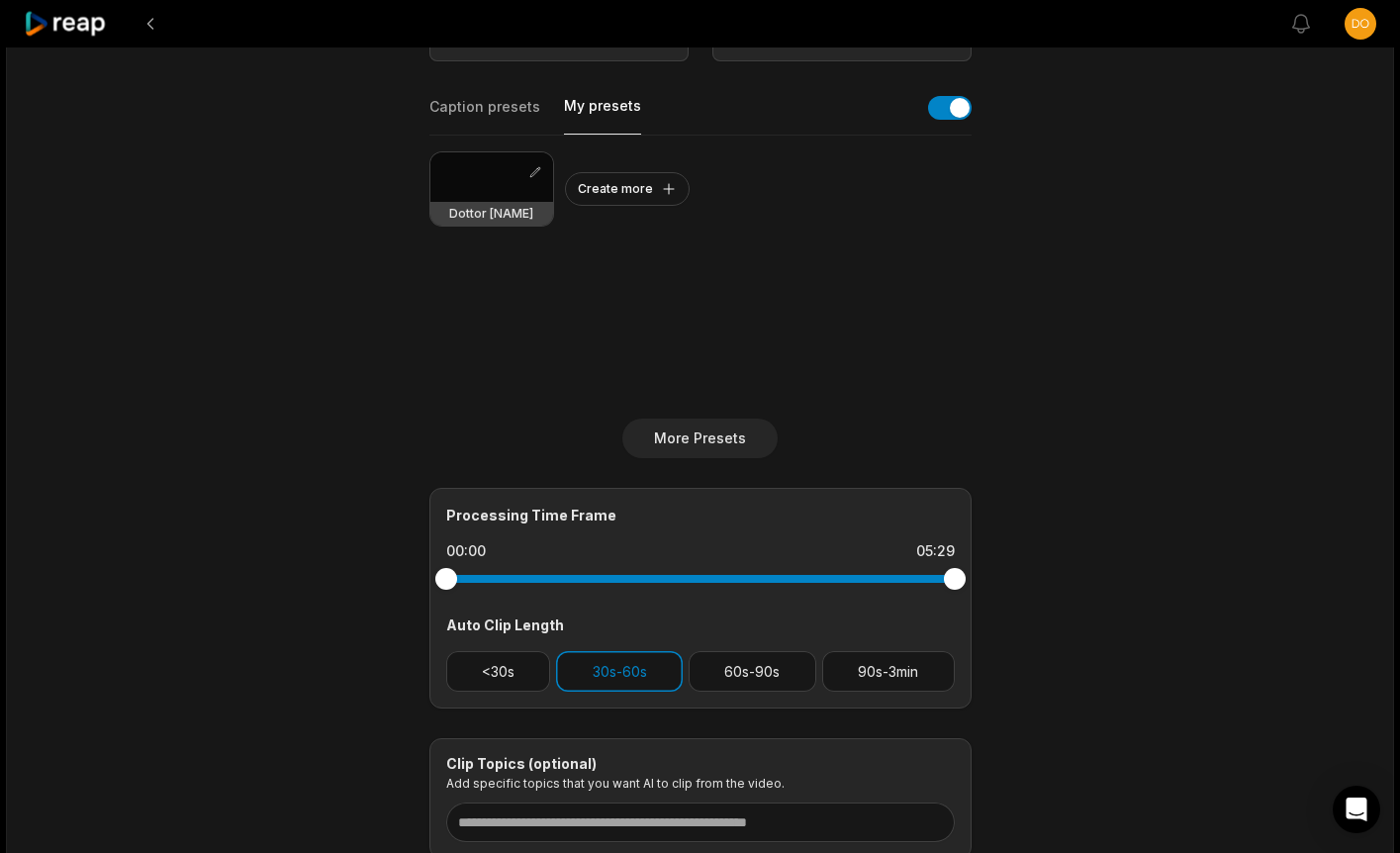 click on "My presets" at bounding box center (603, 115) 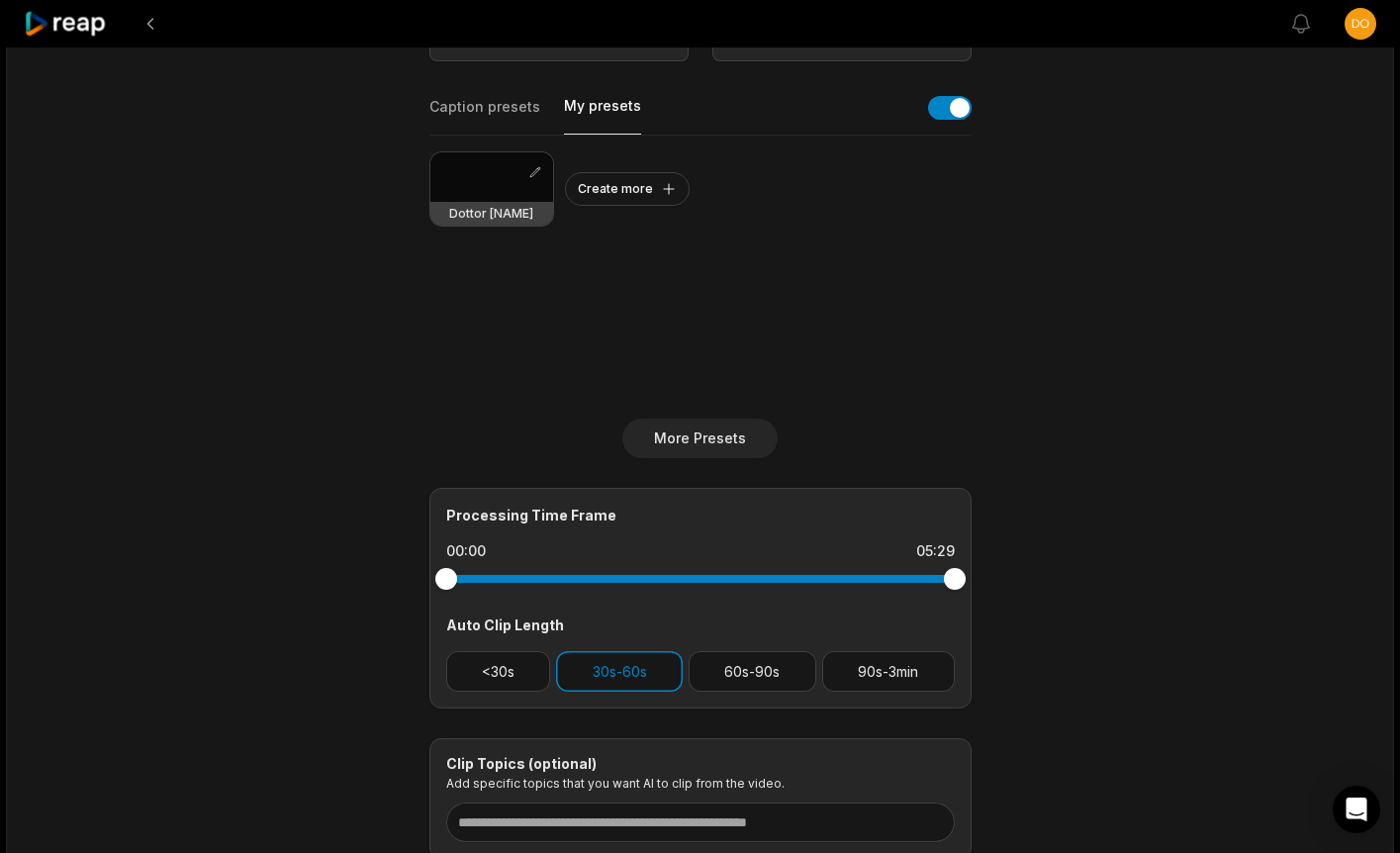 click at bounding box center [492, 177] 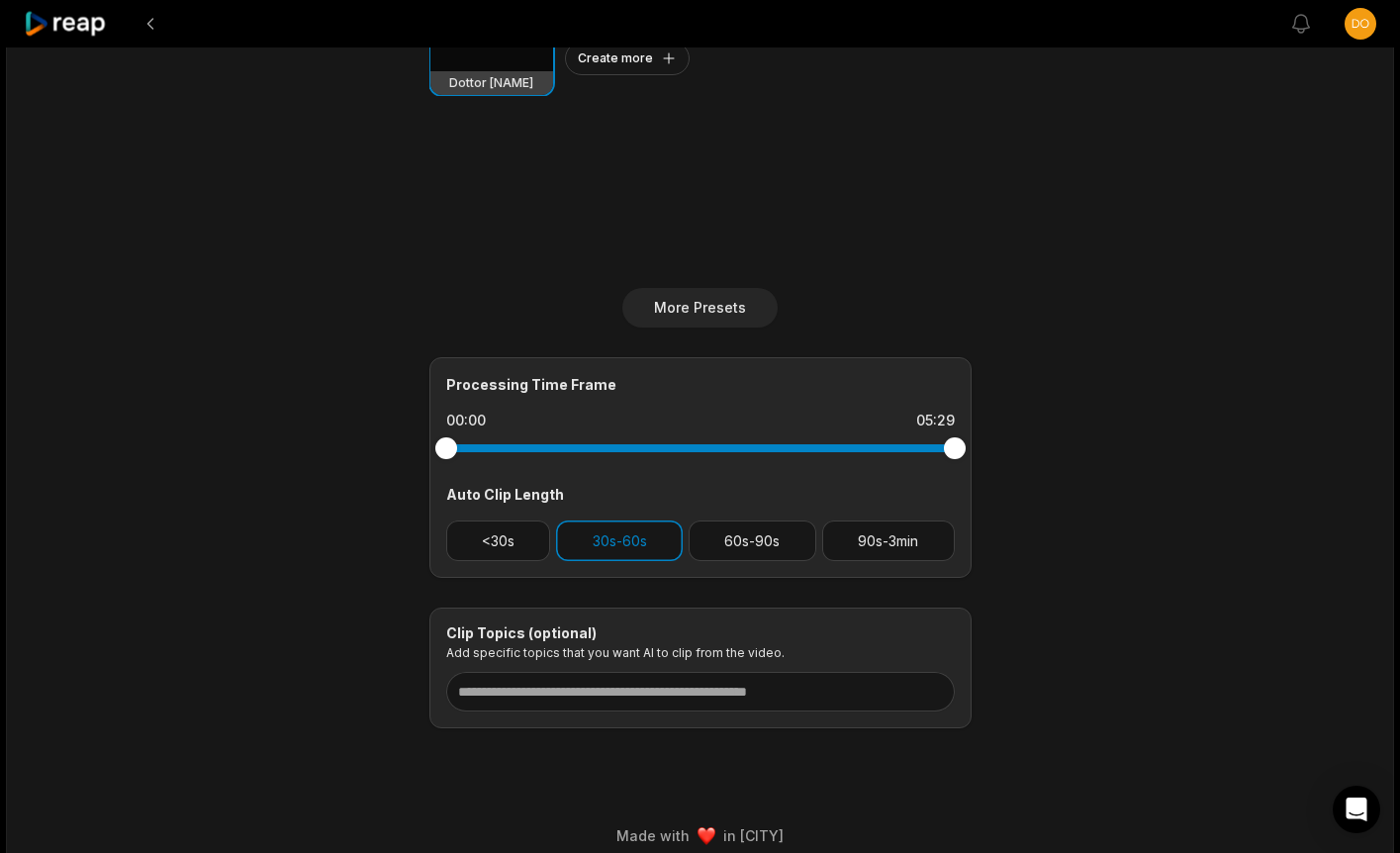 scroll, scrollTop: 582, scrollLeft: 0, axis: vertical 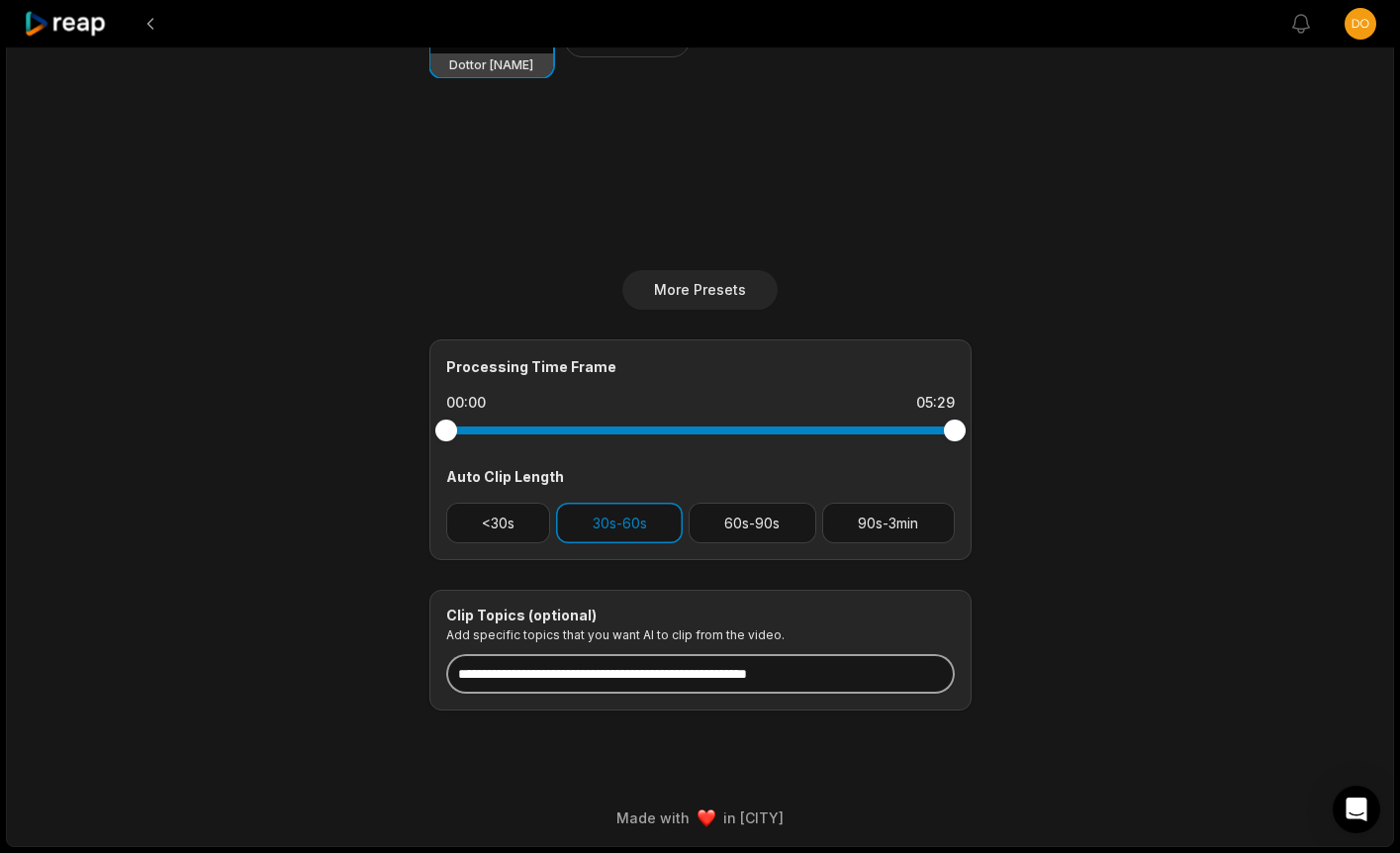 click at bounding box center (700, 674) 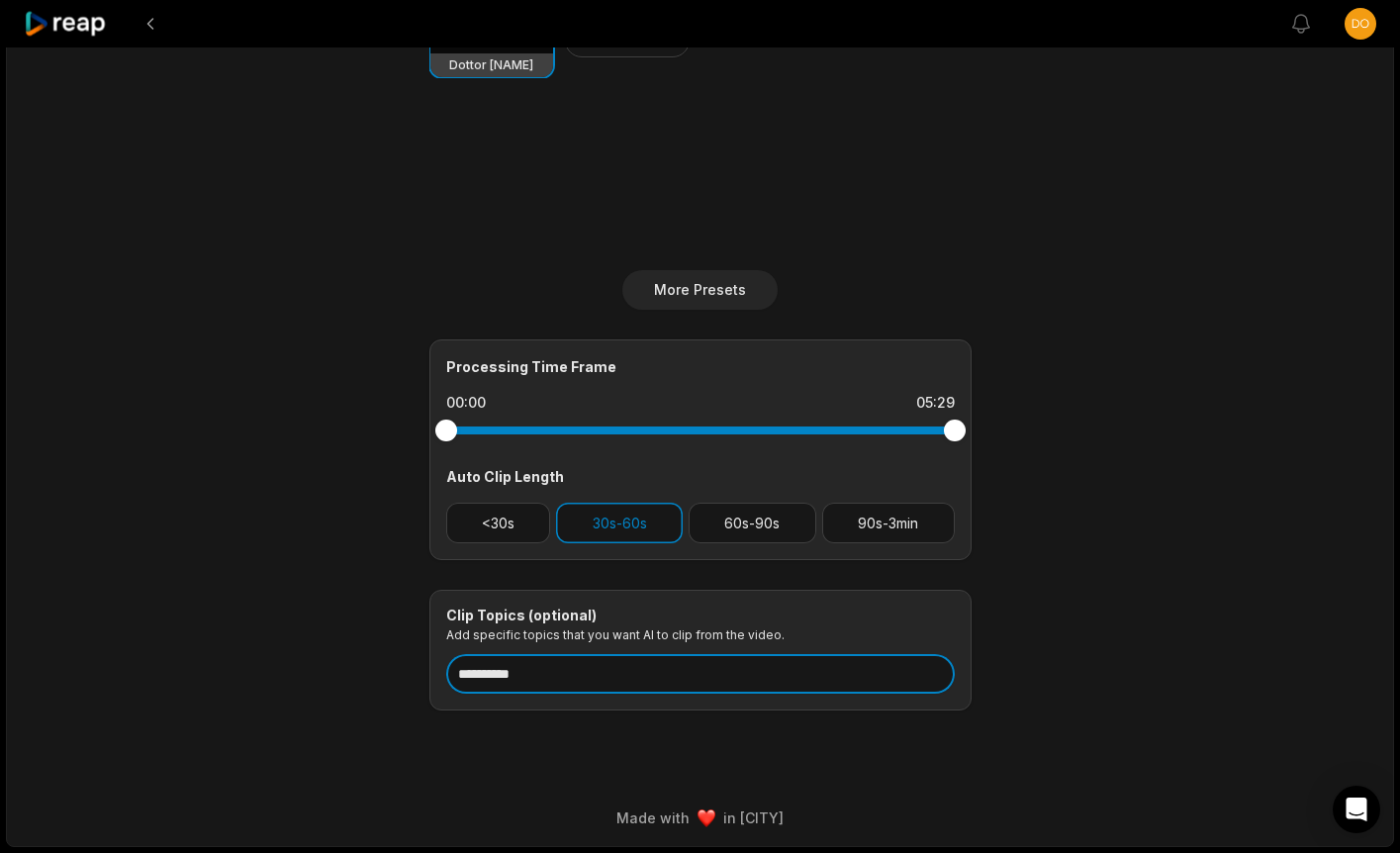 type on "**********" 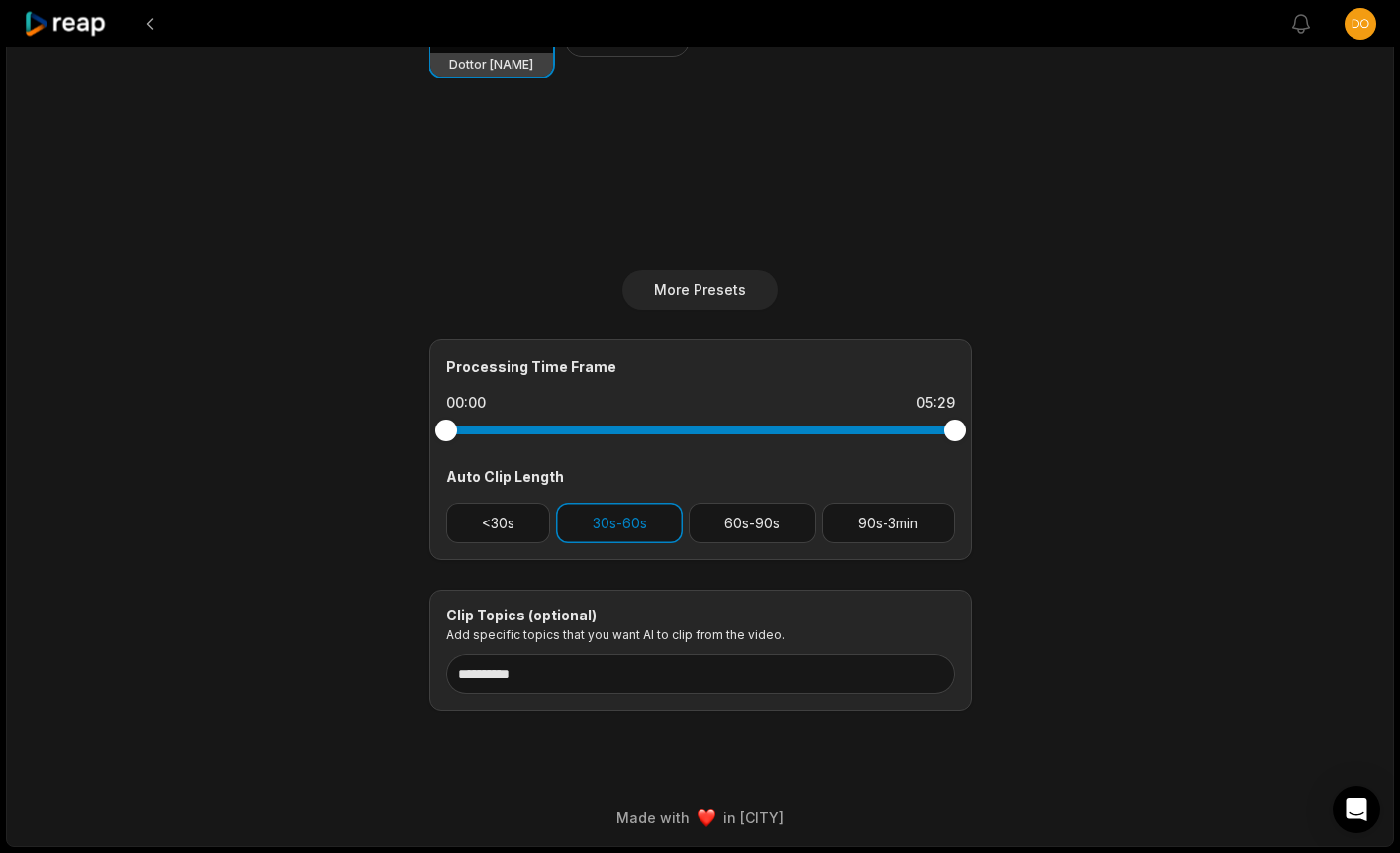 click on "**********" at bounding box center (700, 104) 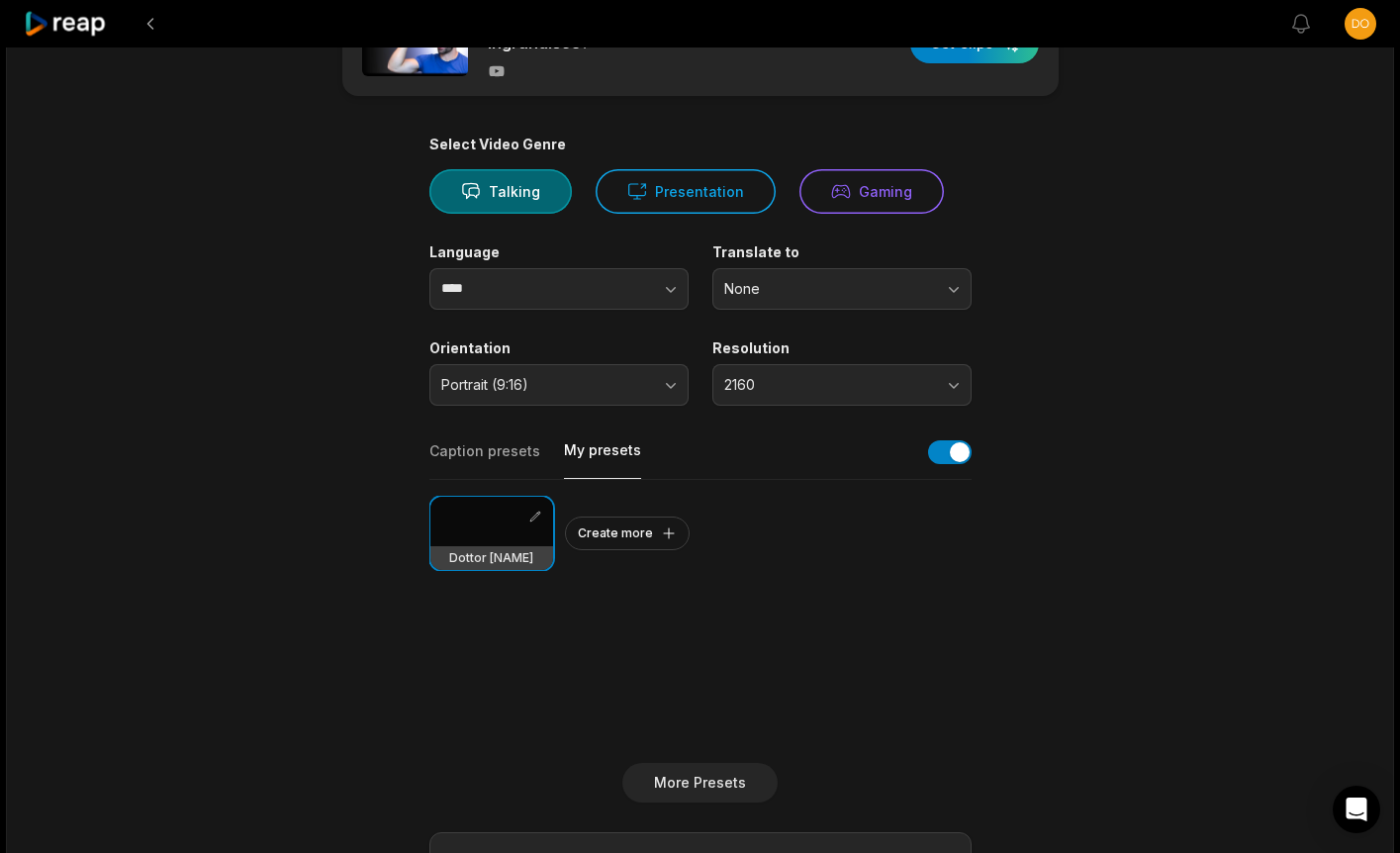 scroll, scrollTop: 0, scrollLeft: 0, axis: both 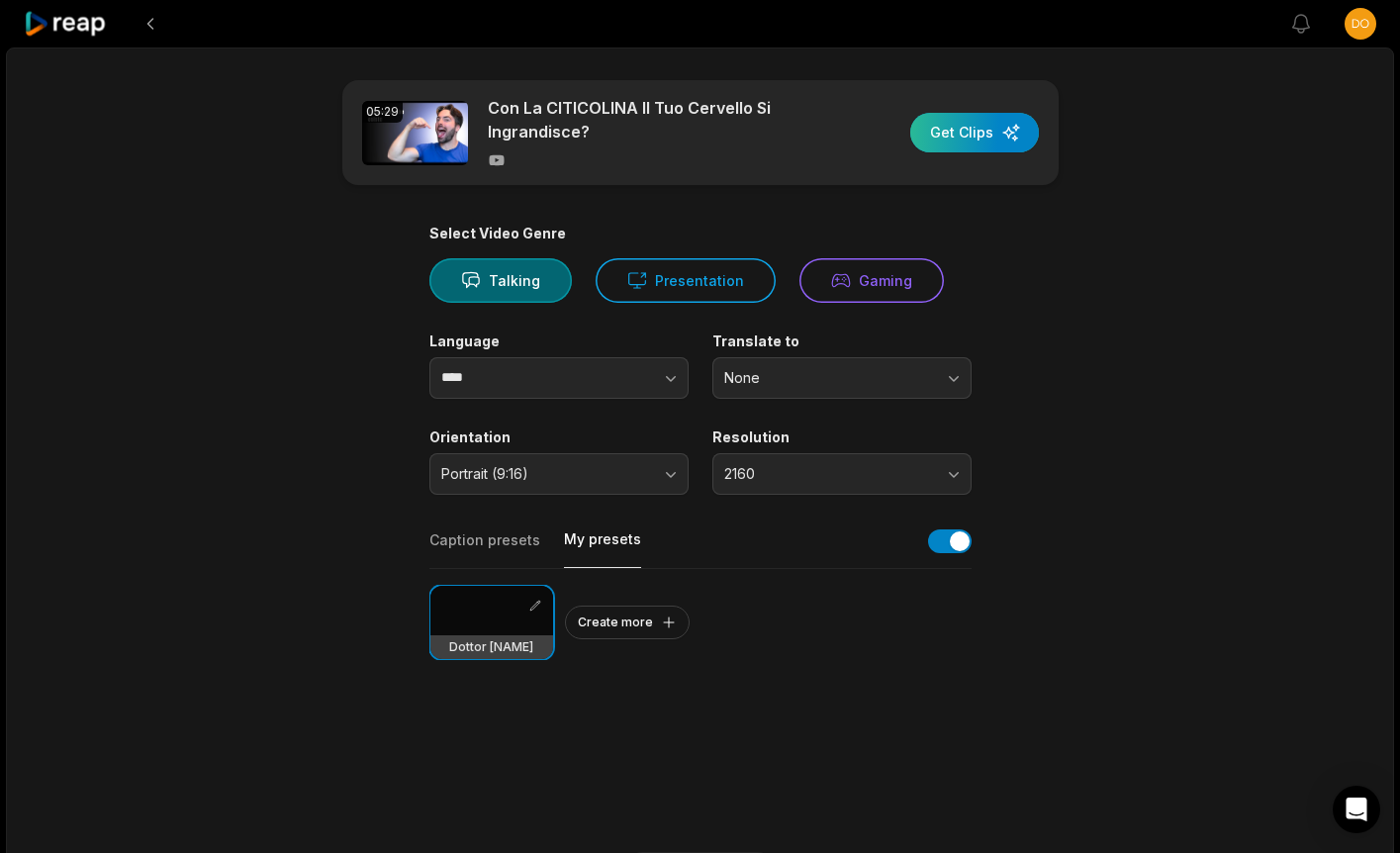 click at bounding box center (975, 133) 